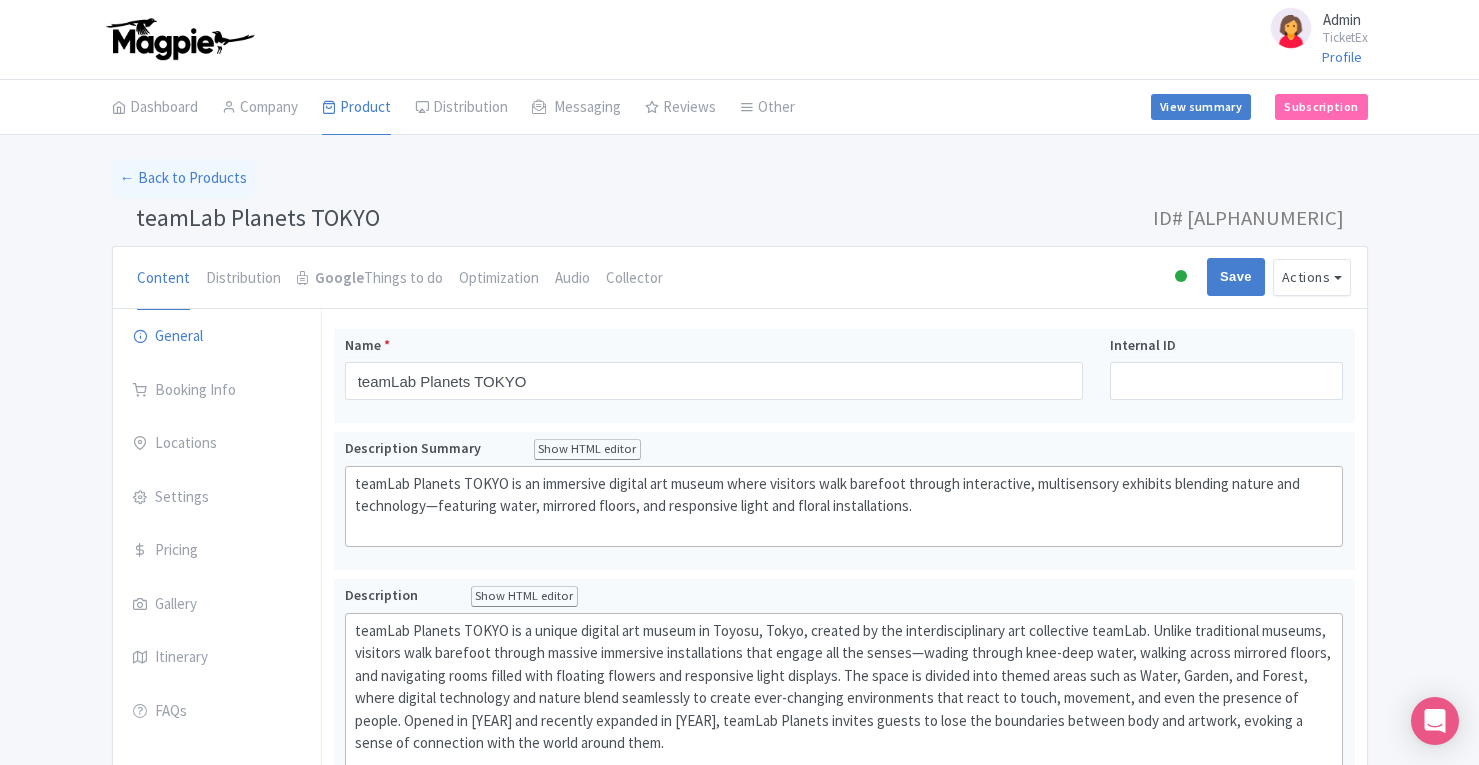 scroll, scrollTop: 0, scrollLeft: 0, axis: both 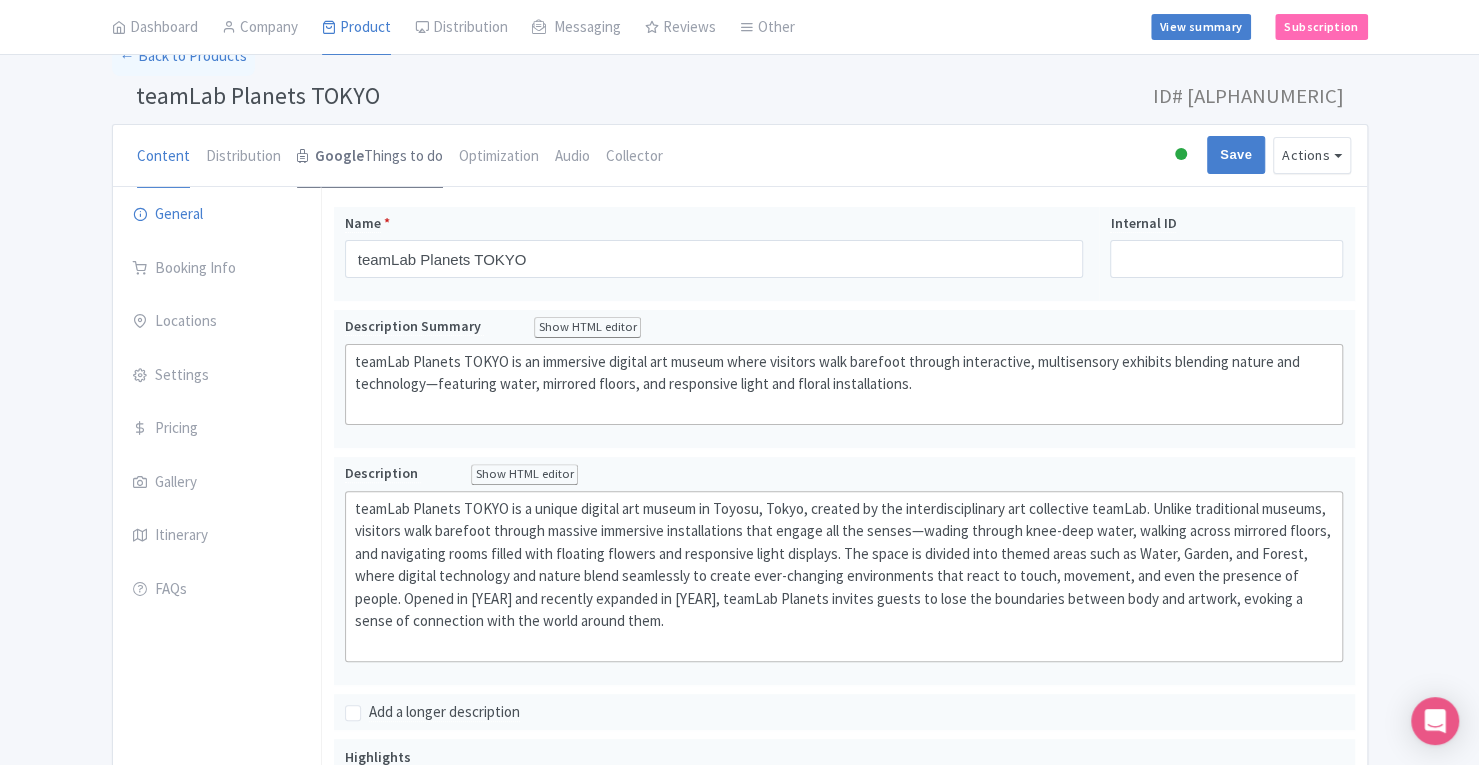 click on "Google" at bounding box center (339, 156) 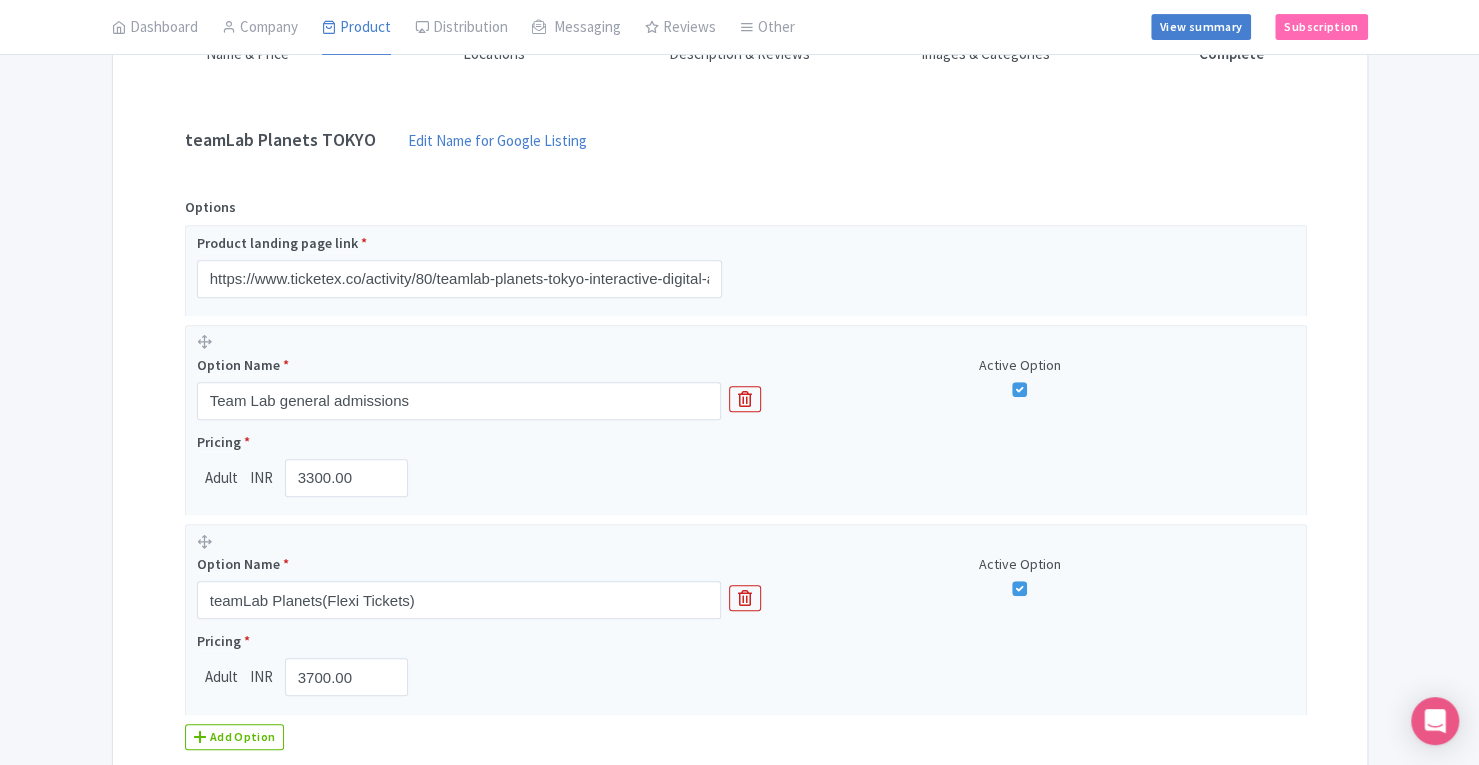 scroll, scrollTop: 379, scrollLeft: 0, axis: vertical 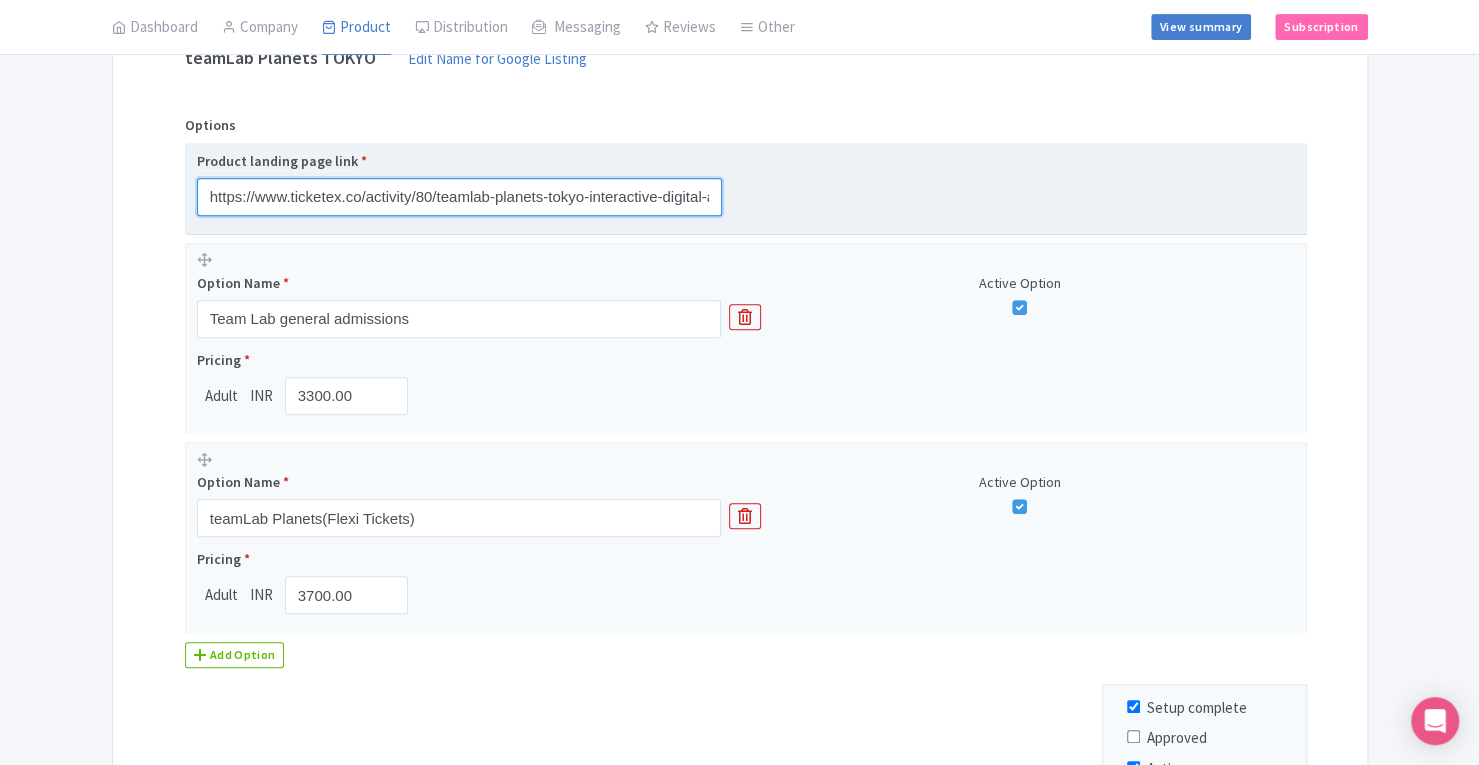 click on "https://www.ticketex.co/activity/80/teamlab-planets-tokyo-interactive-digital-art-sensory-museum" at bounding box center (459, 197) 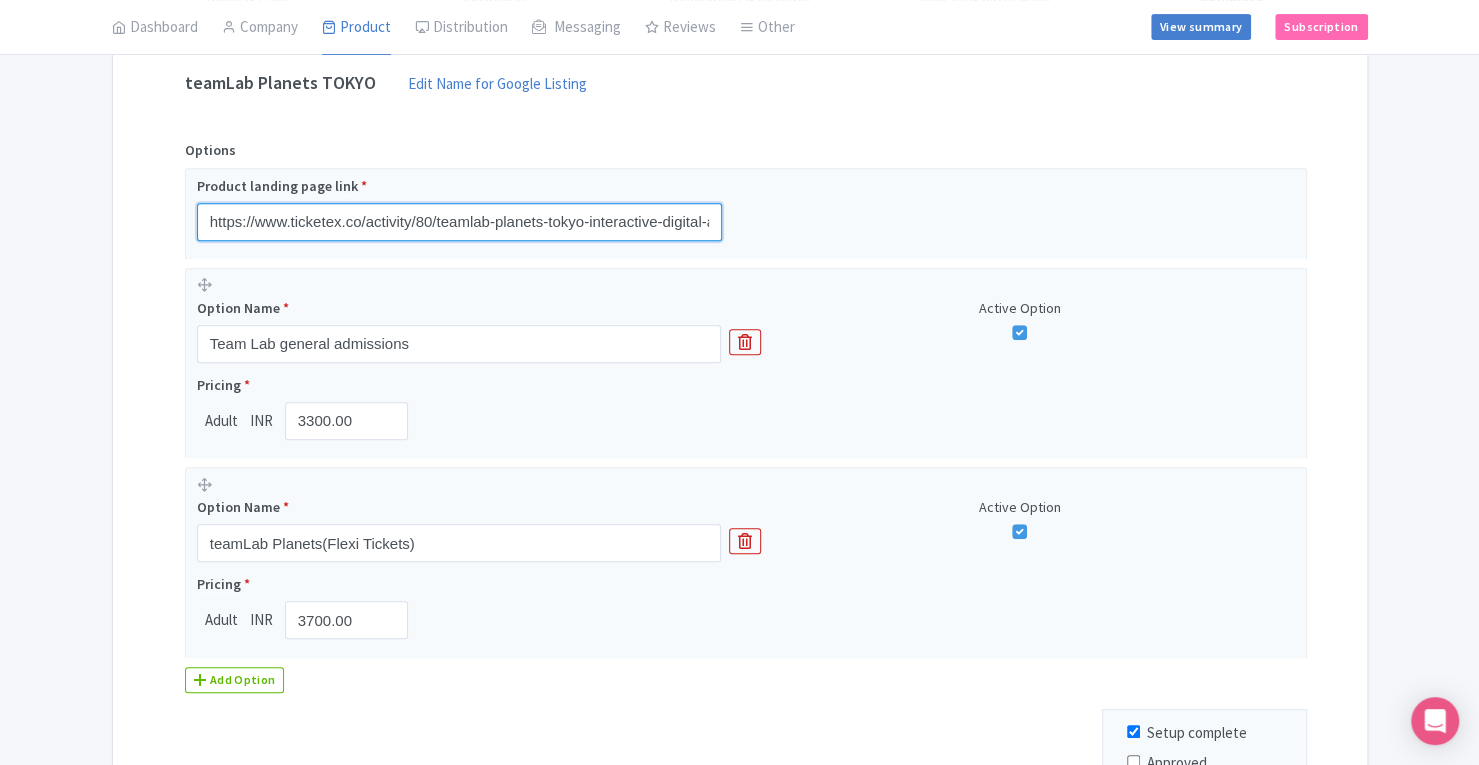 scroll, scrollTop: 412, scrollLeft: 0, axis: vertical 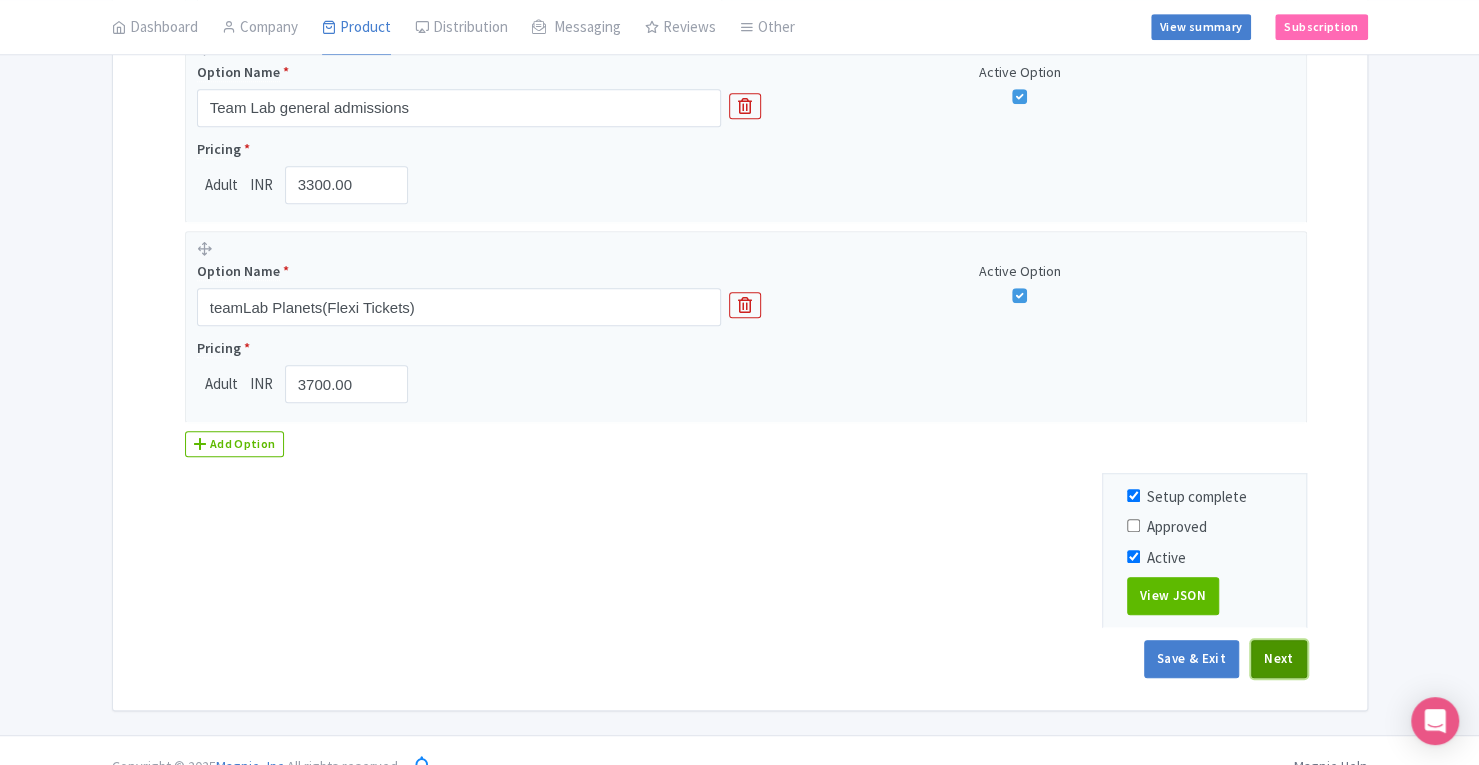 click on "Next" at bounding box center [1279, 659] 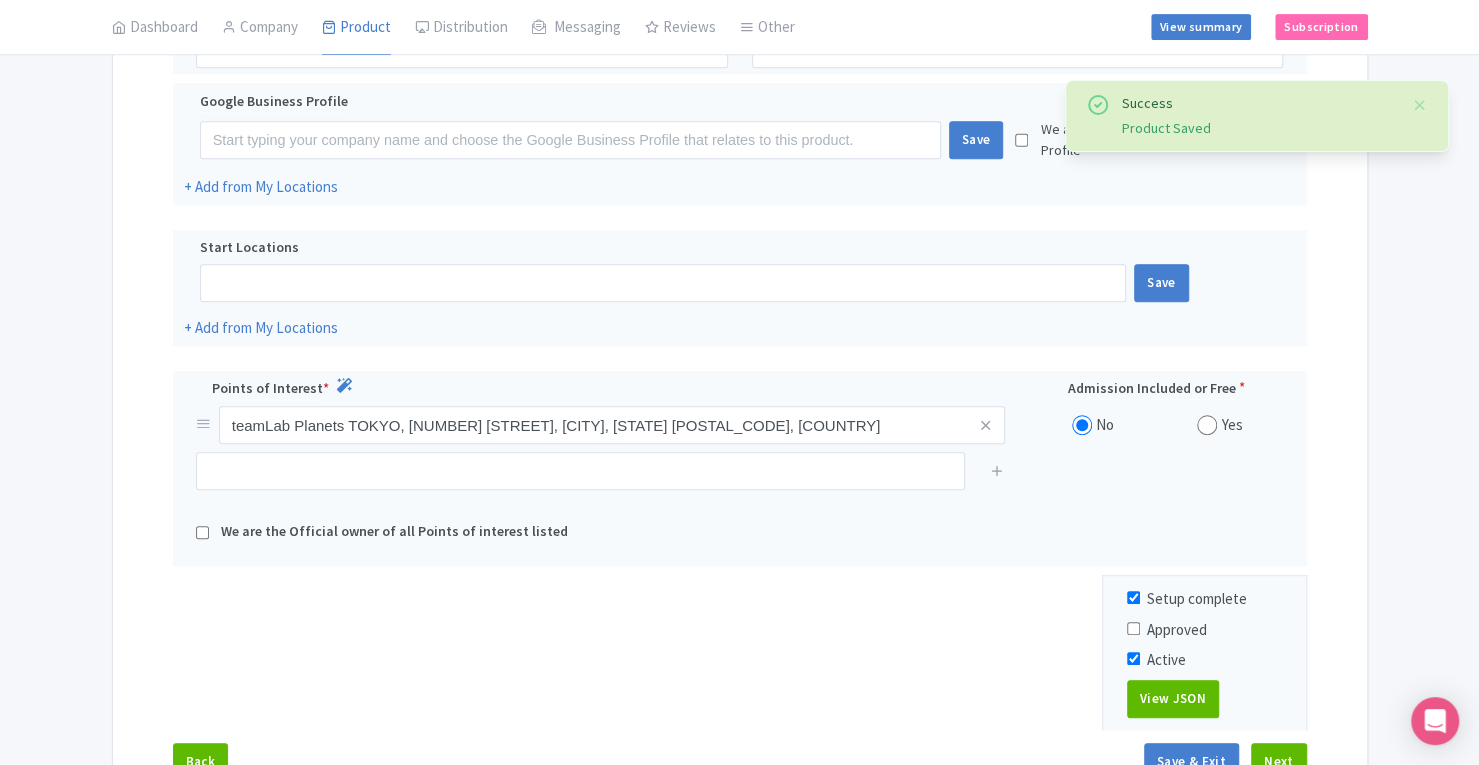 scroll, scrollTop: 526, scrollLeft: 0, axis: vertical 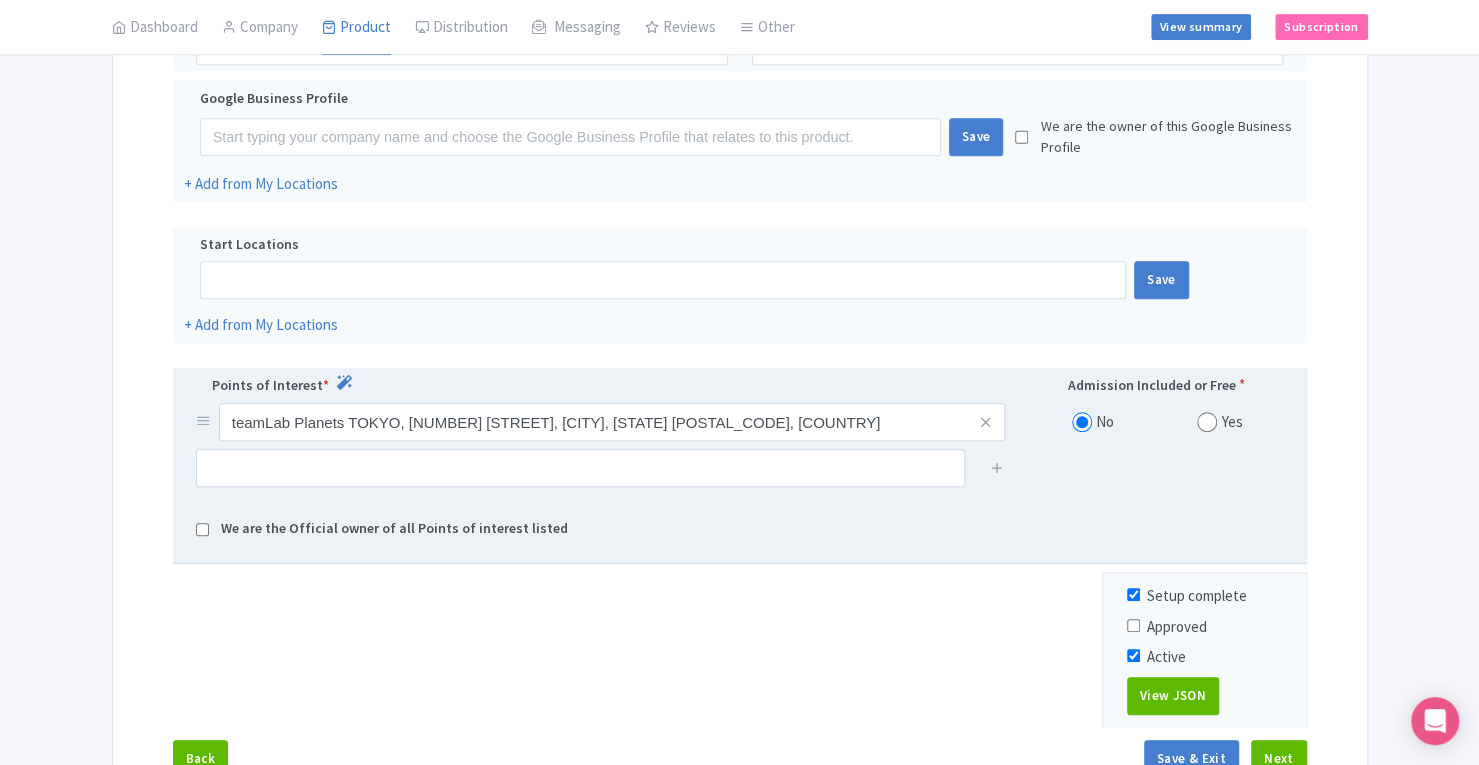 click at bounding box center [1207, 422] 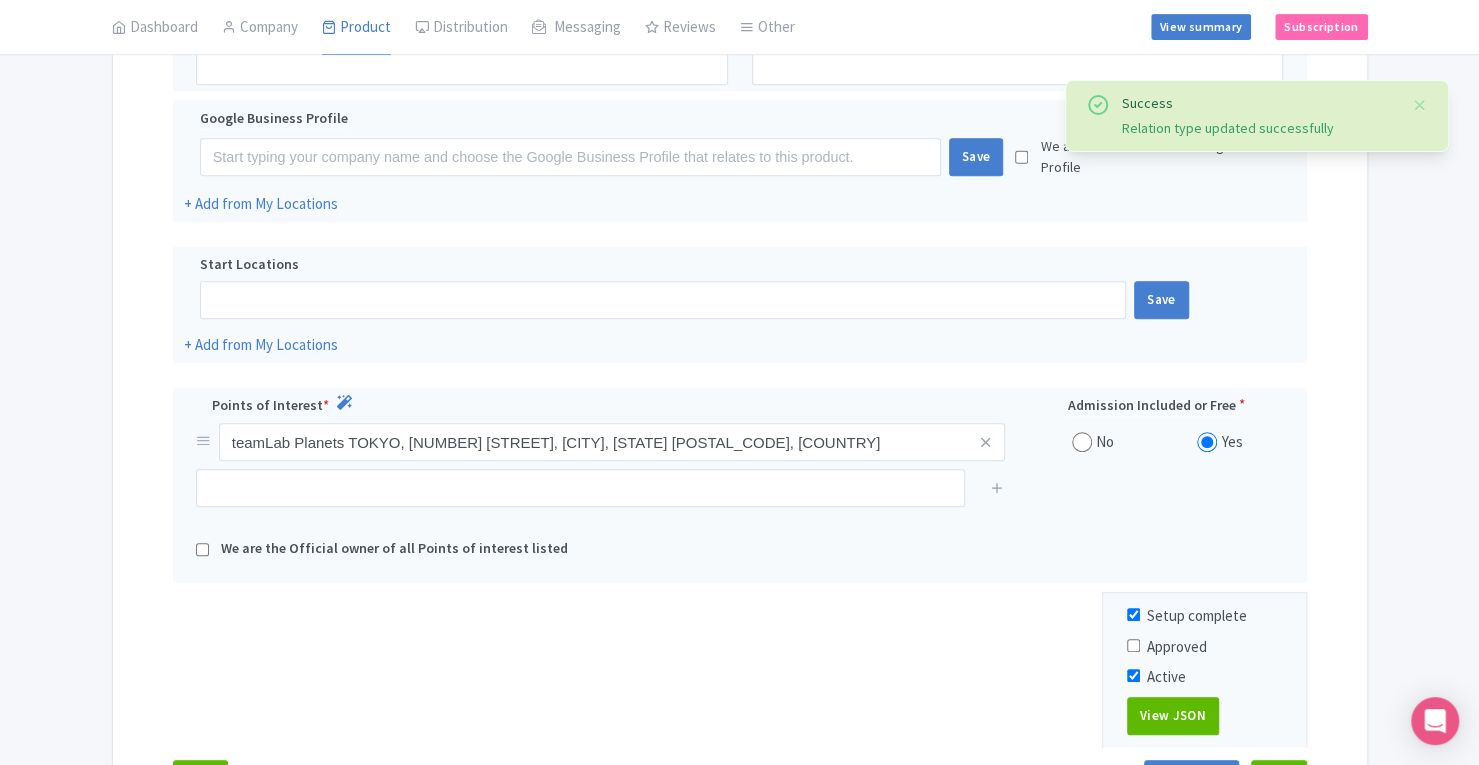 scroll, scrollTop: 509, scrollLeft: 0, axis: vertical 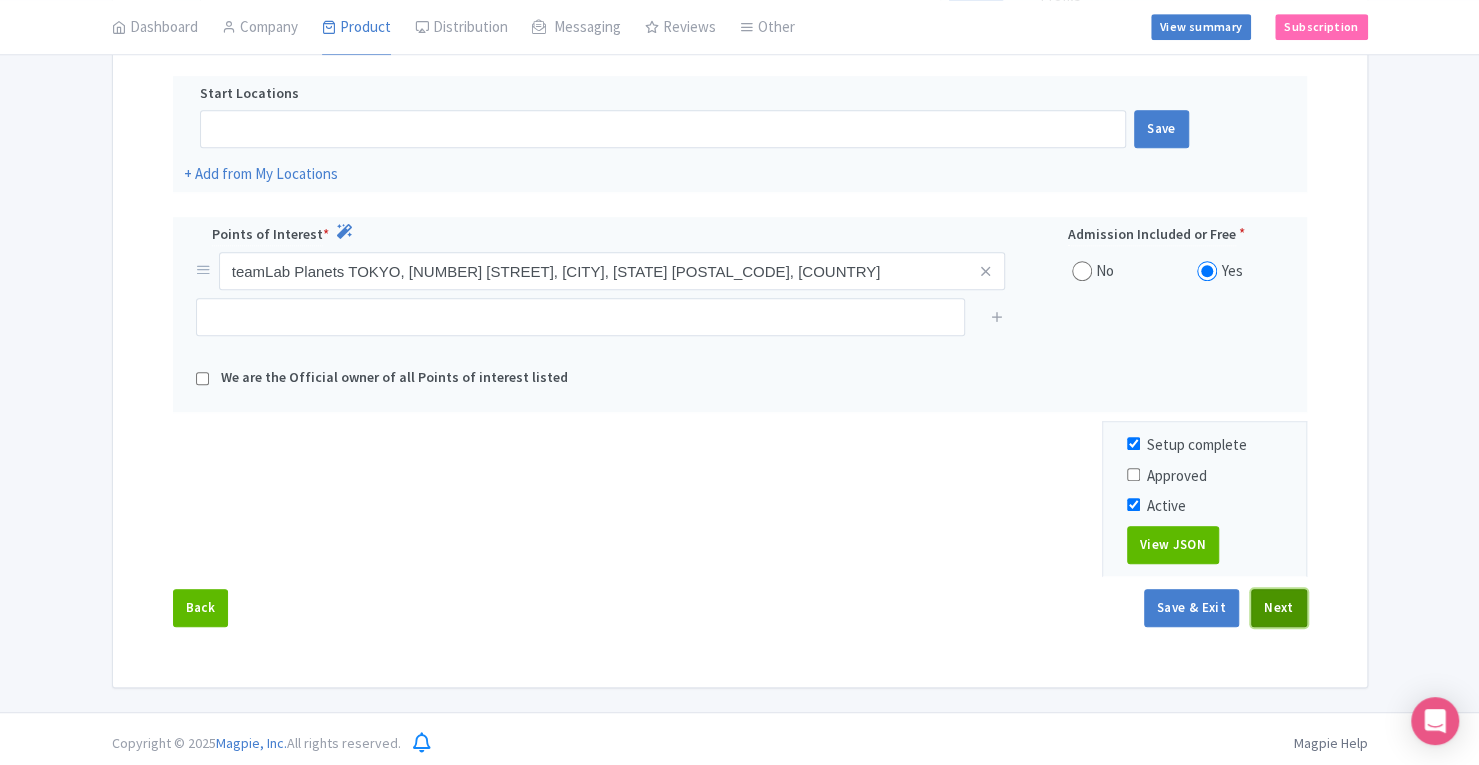 click on "Next" at bounding box center (1279, 608) 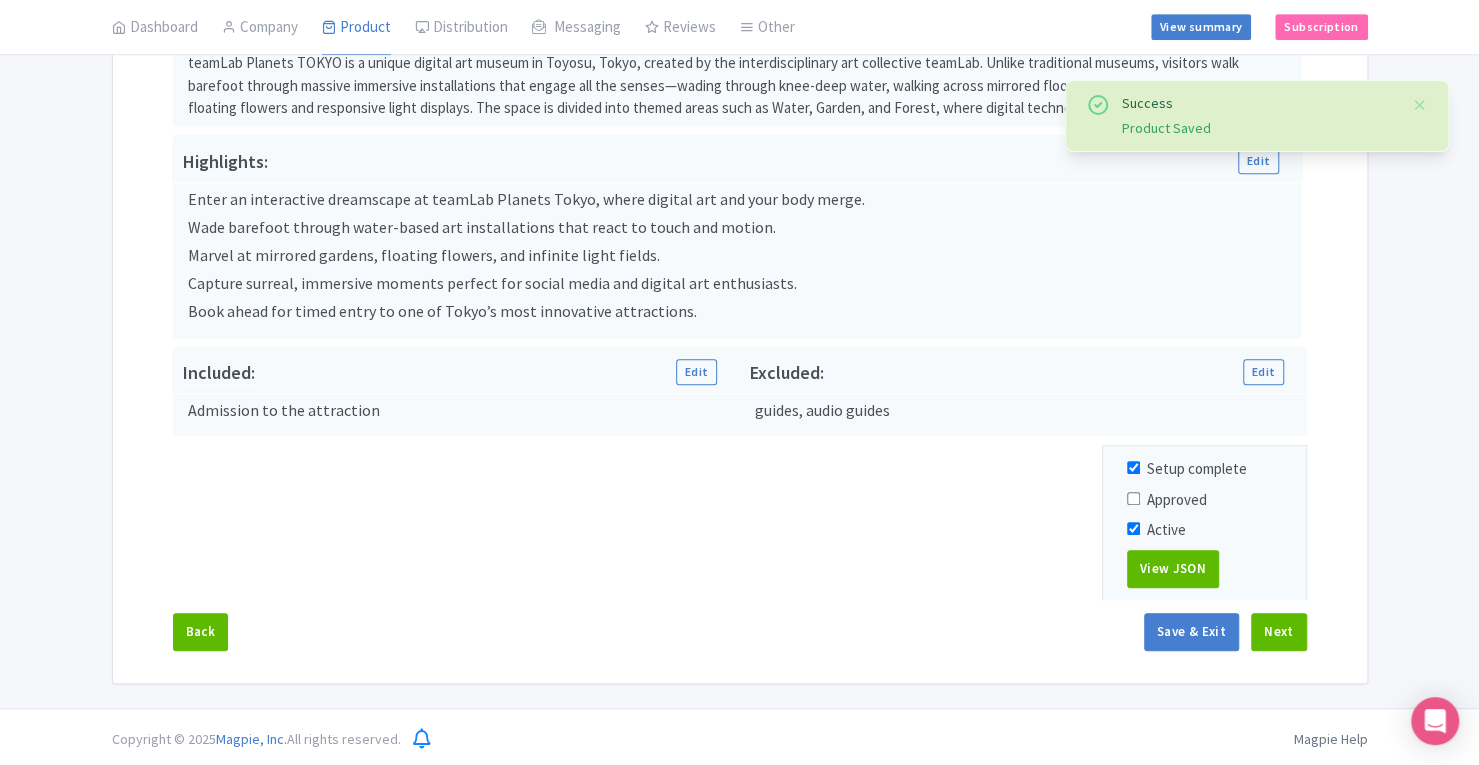 scroll, scrollTop: 674, scrollLeft: 0, axis: vertical 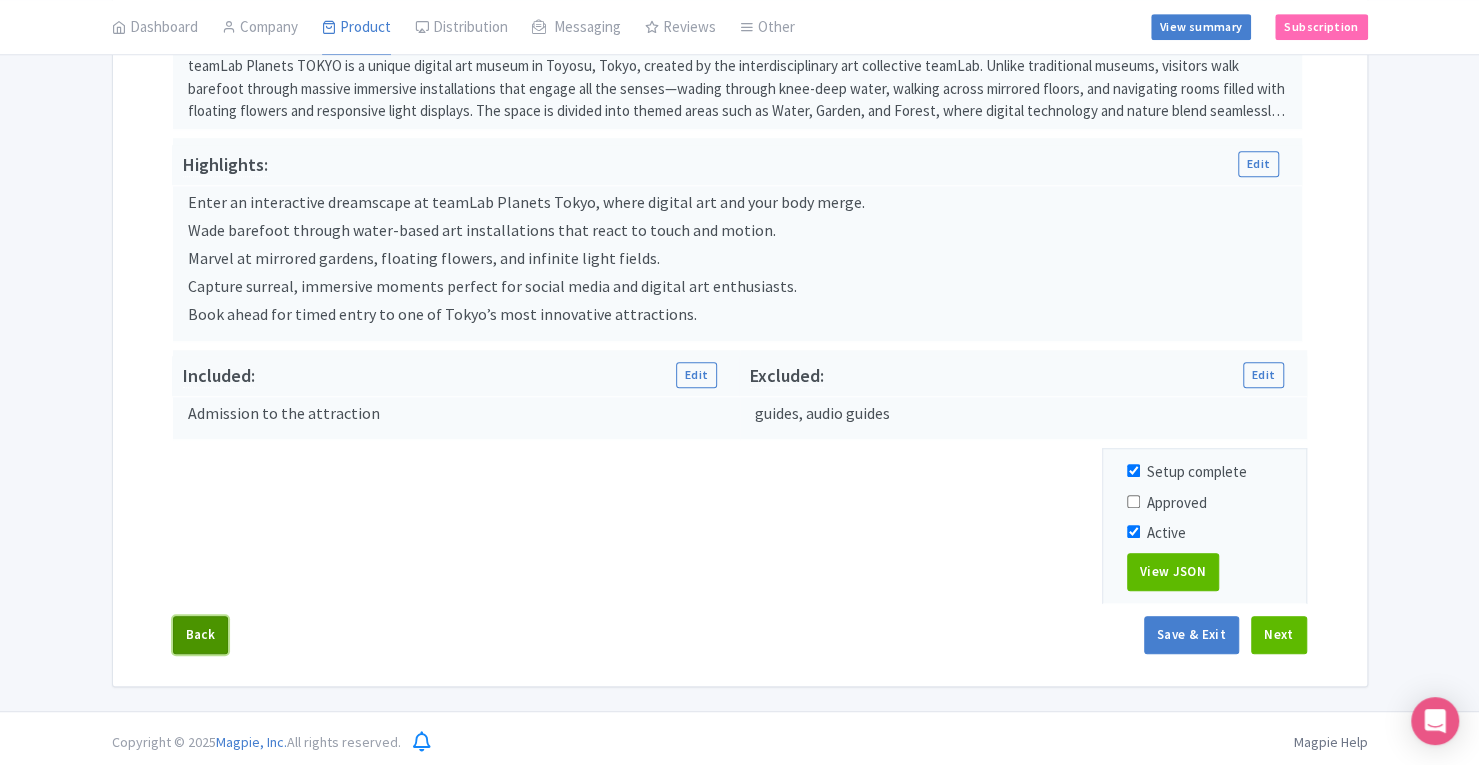 click on "Back" at bounding box center [201, 635] 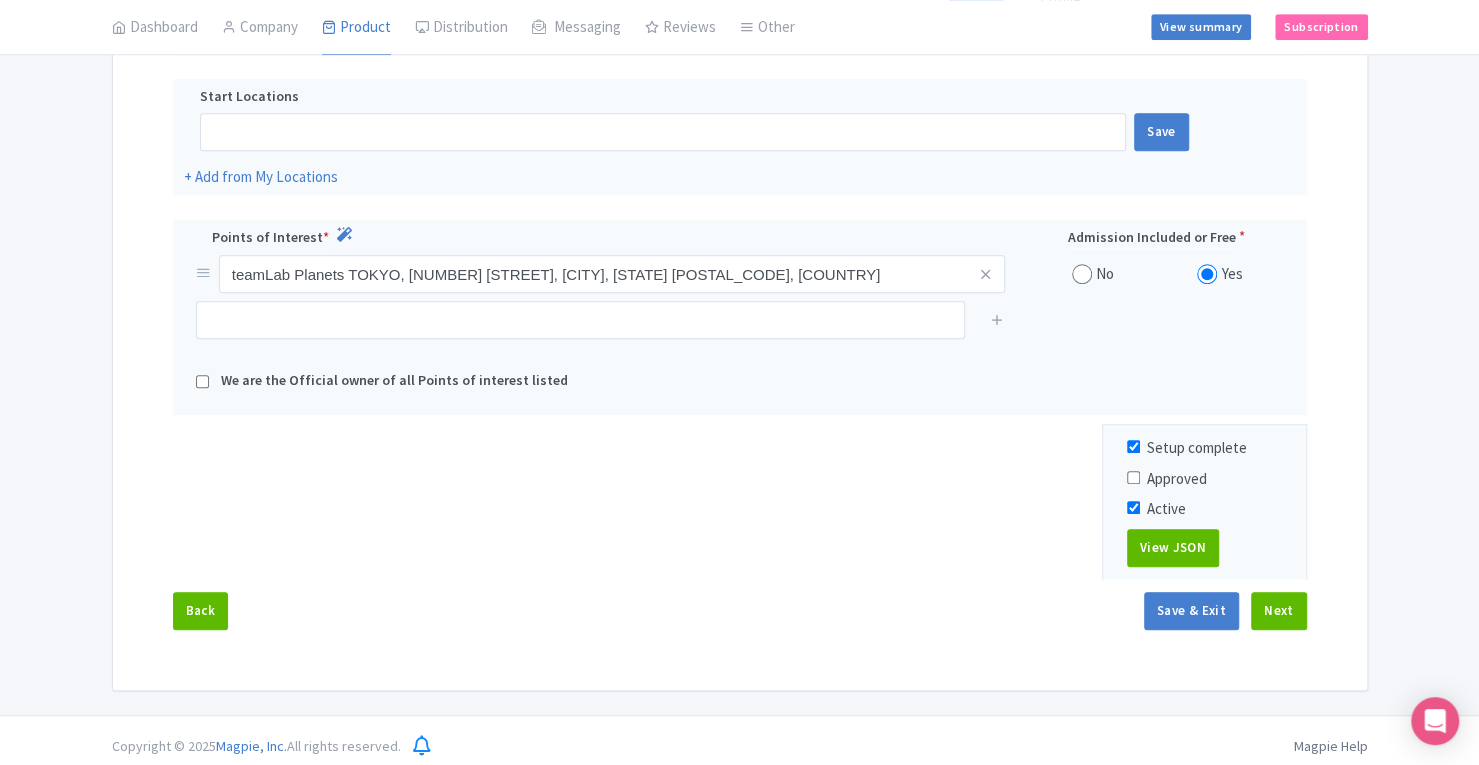 click on "Back
Save & Exit
Next" at bounding box center (740, 621) 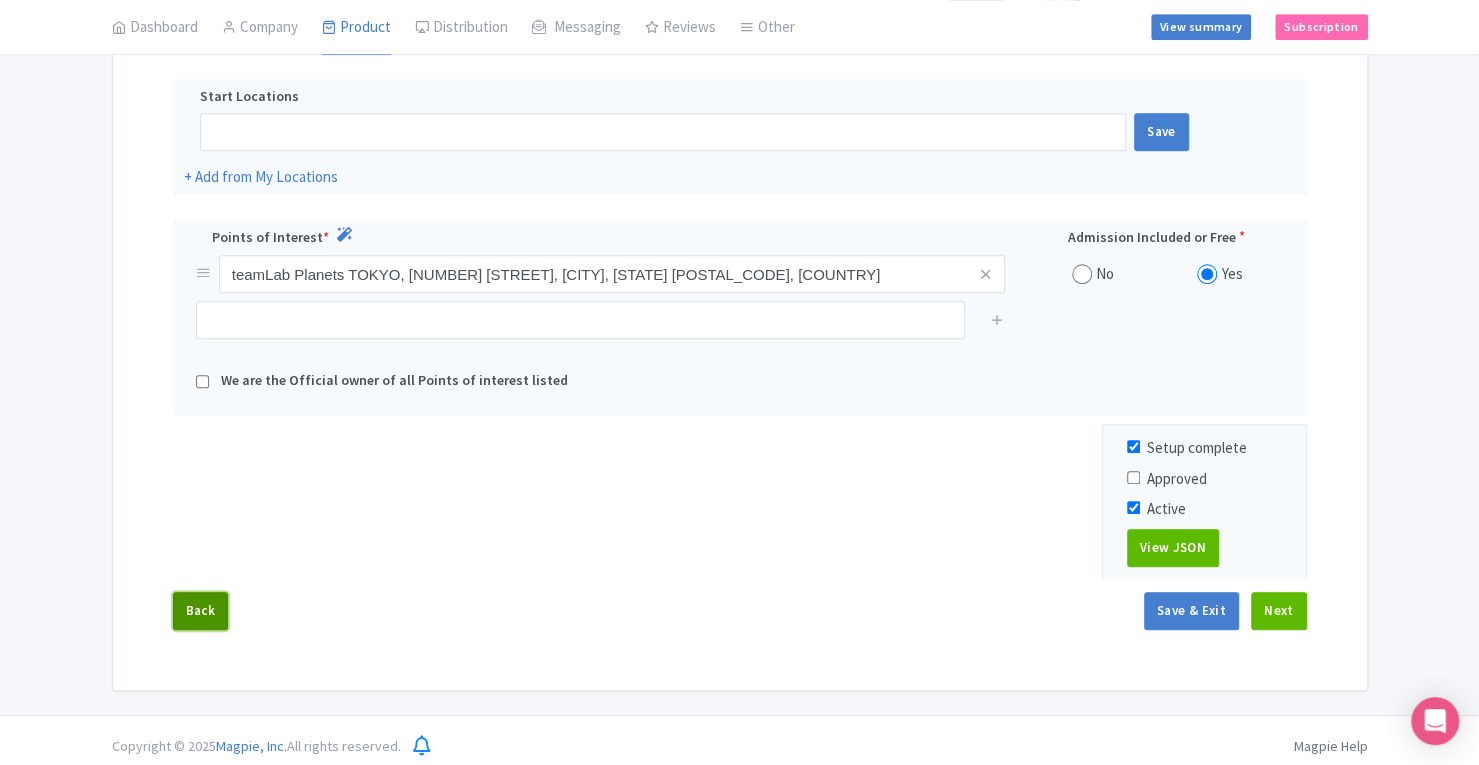 click on "Back" at bounding box center [201, 611] 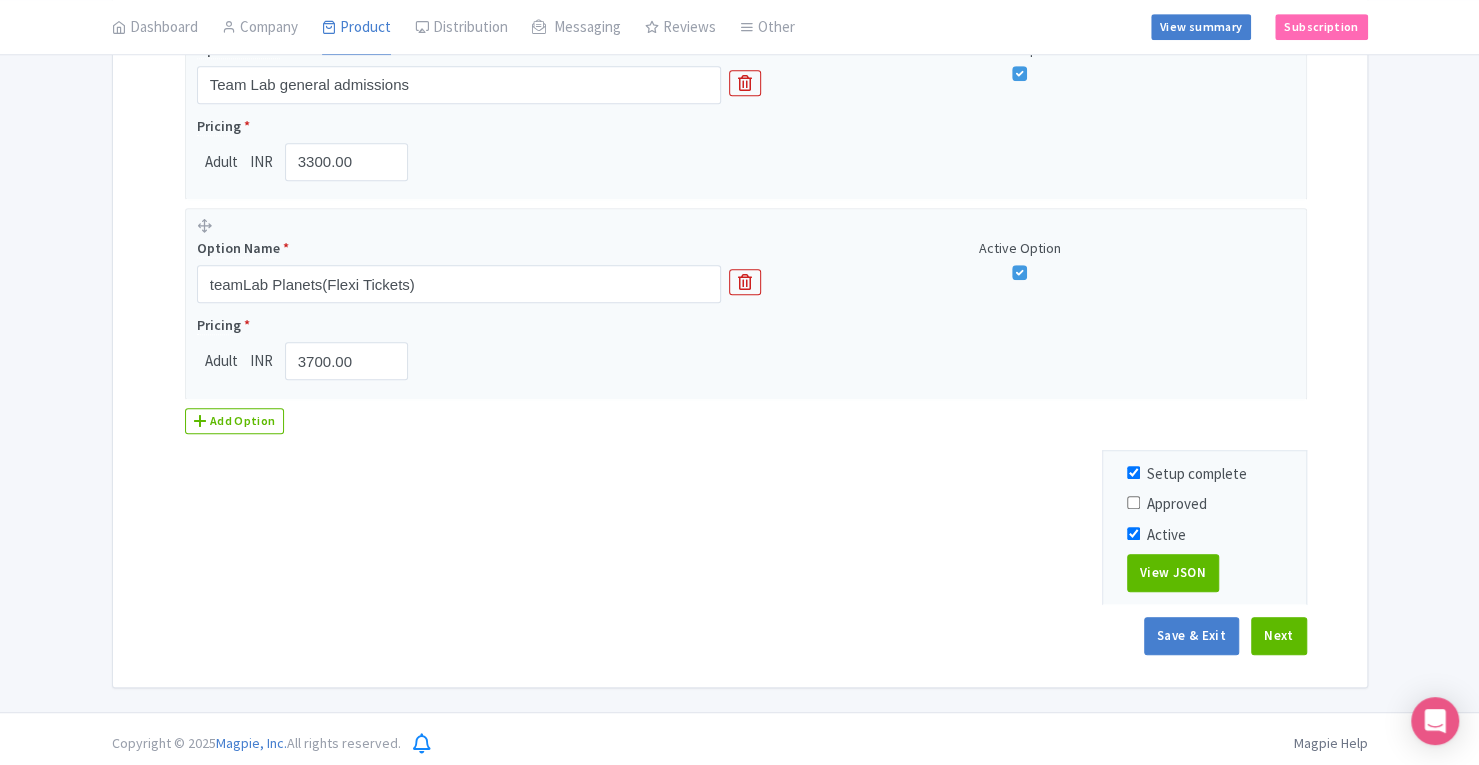 scroll, scrollTop: 88, scrollLeft: 0, axis: vertical 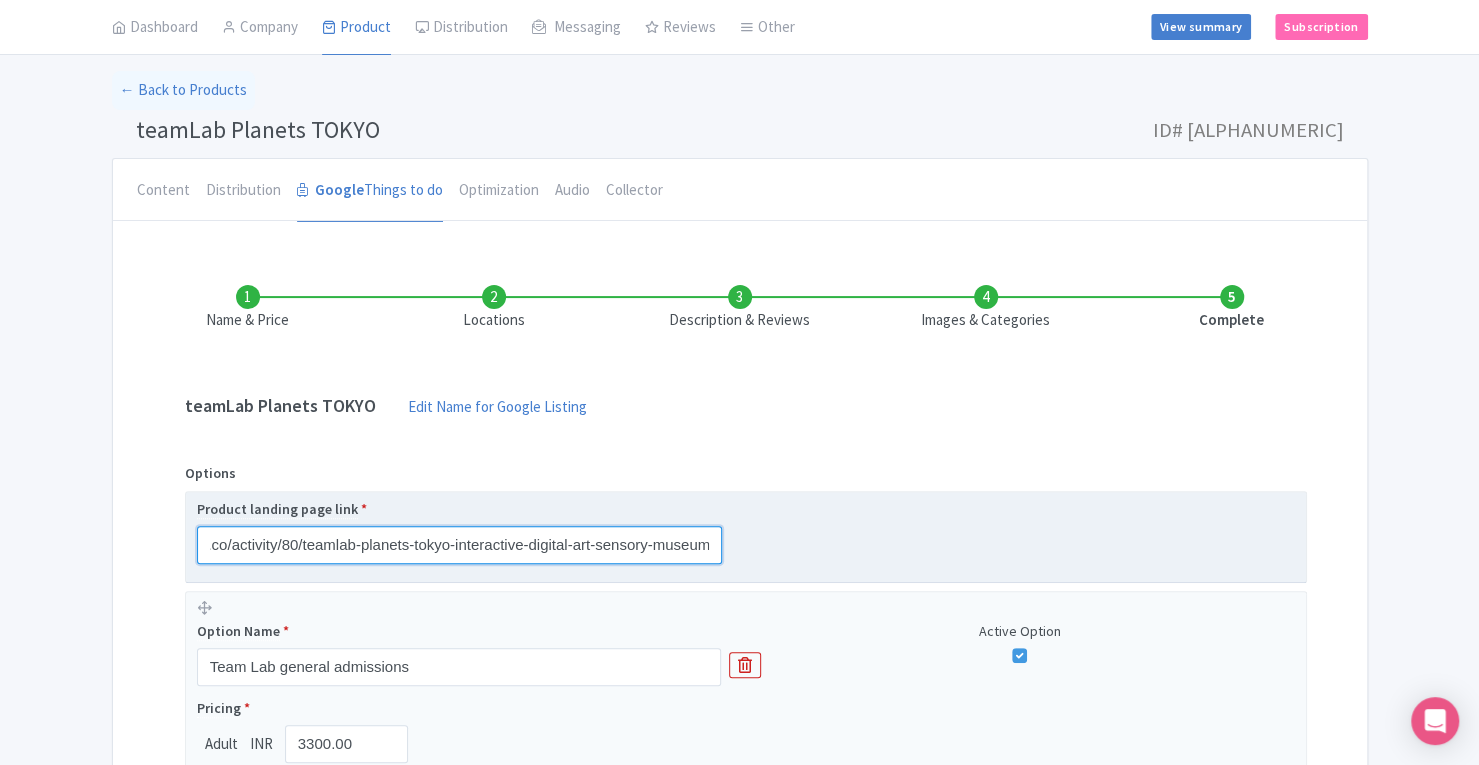 drag, startPoint x: 208, startPoint y: 543, endPoint x: 898, endPoint y: 548, distance: 690.0181 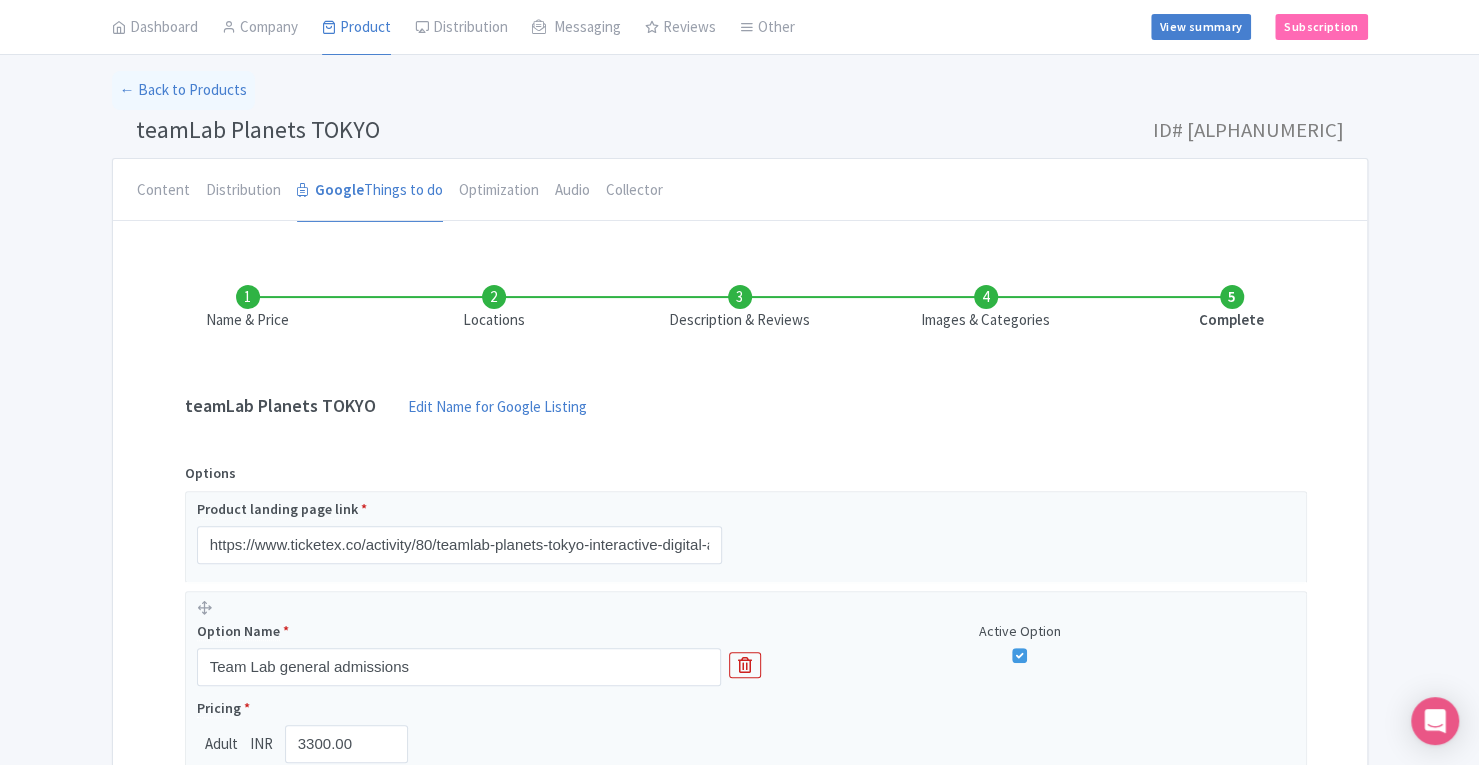 click on "Description & Reviews" at bounding box center (740, 308) 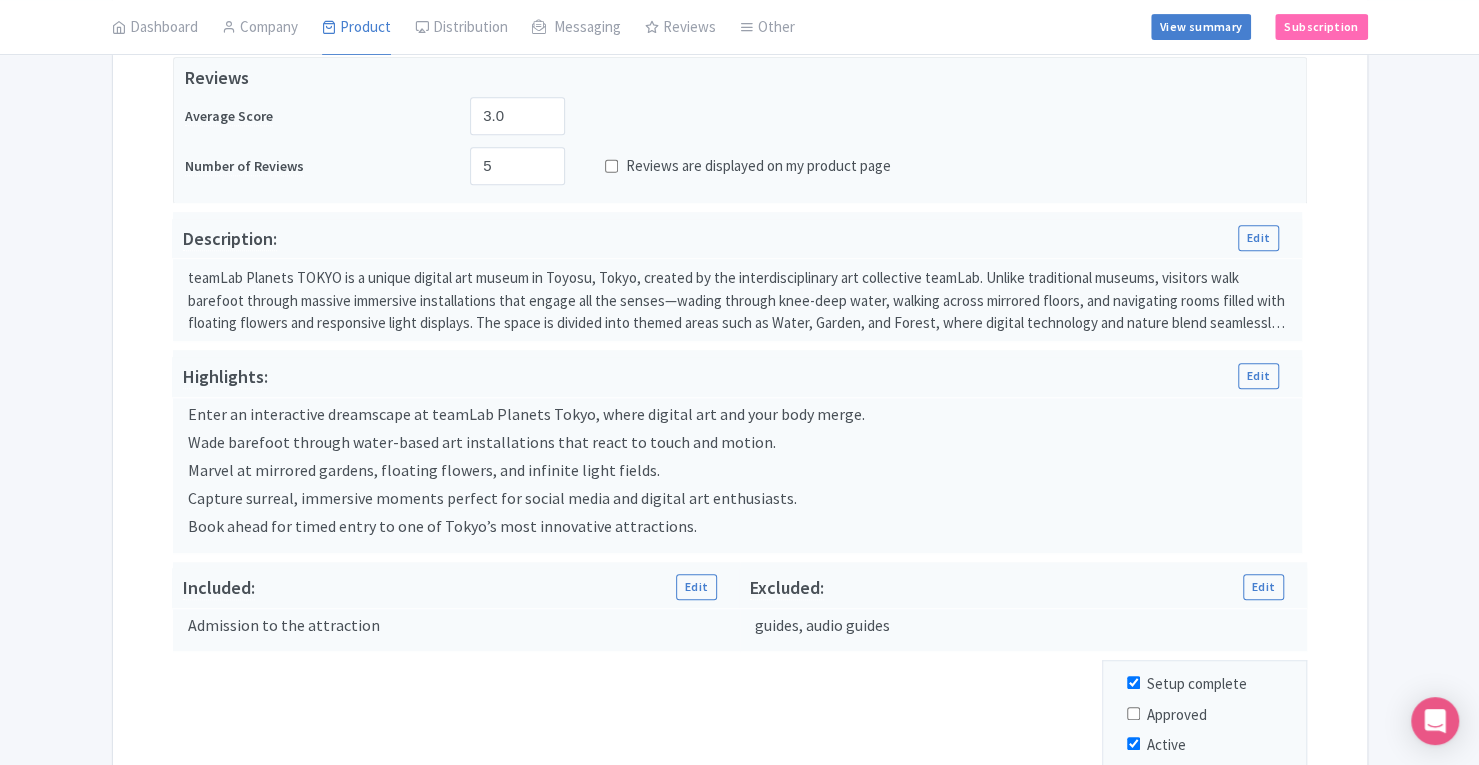 scroll, scrollTop: 460, scrollLeft: 0, axis: vertical 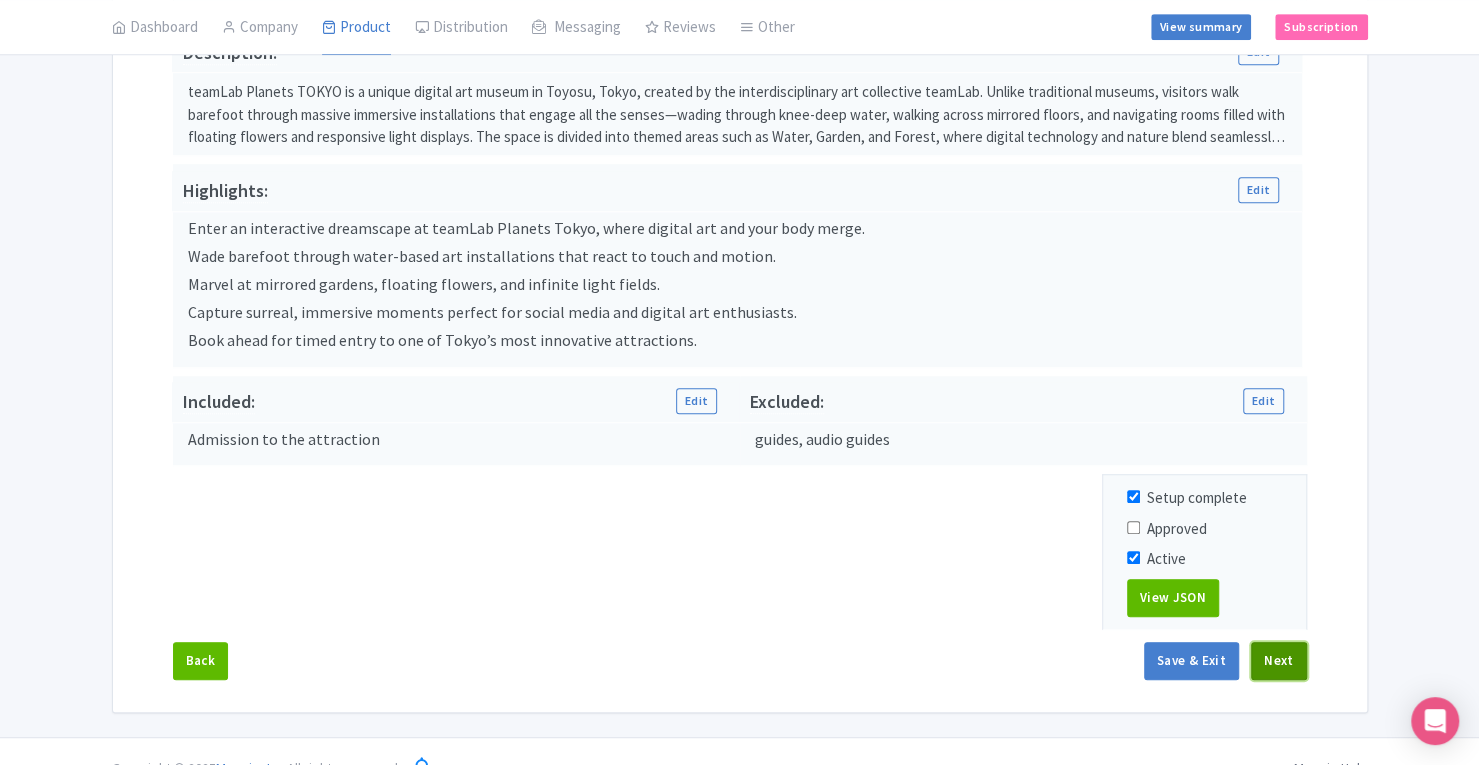 click on "Next" at bounding box center (1279, 661) 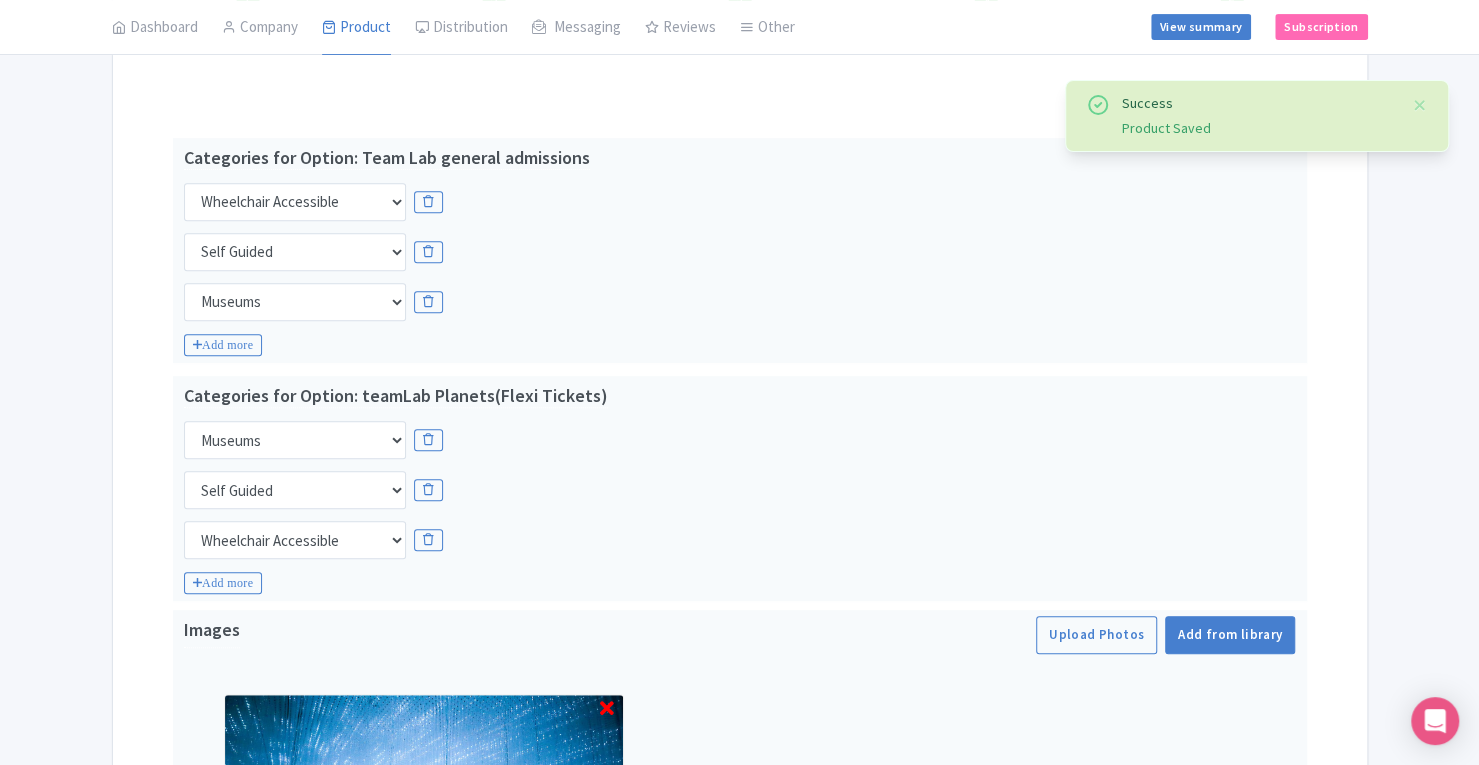 scroll, scrollTop: 384, scrollLeft: 0, axis: vertical 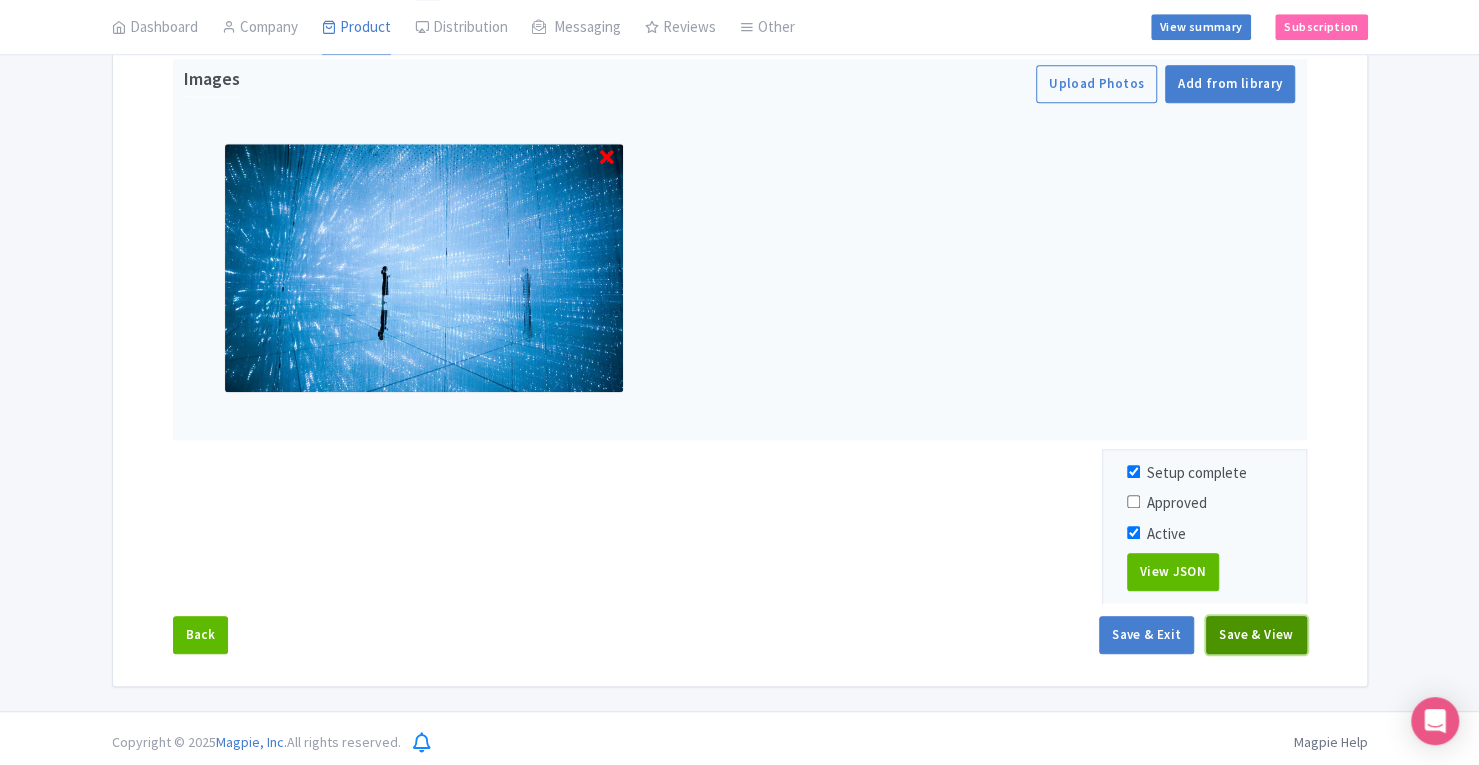 click on "Save & View" at bounding box center [1256, 635] 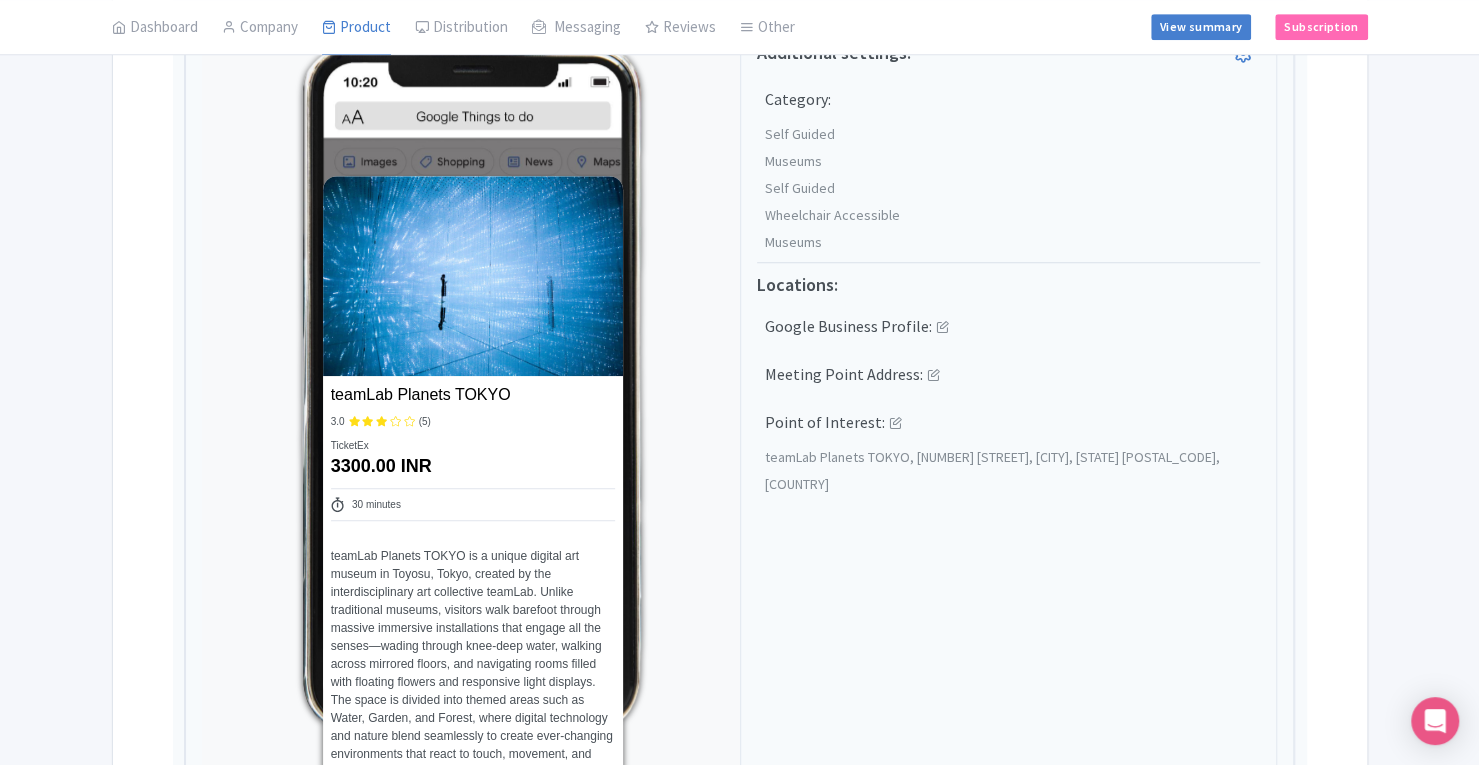 scroll, scrollTop: 738, scrollLeft: 0, axis: vertical 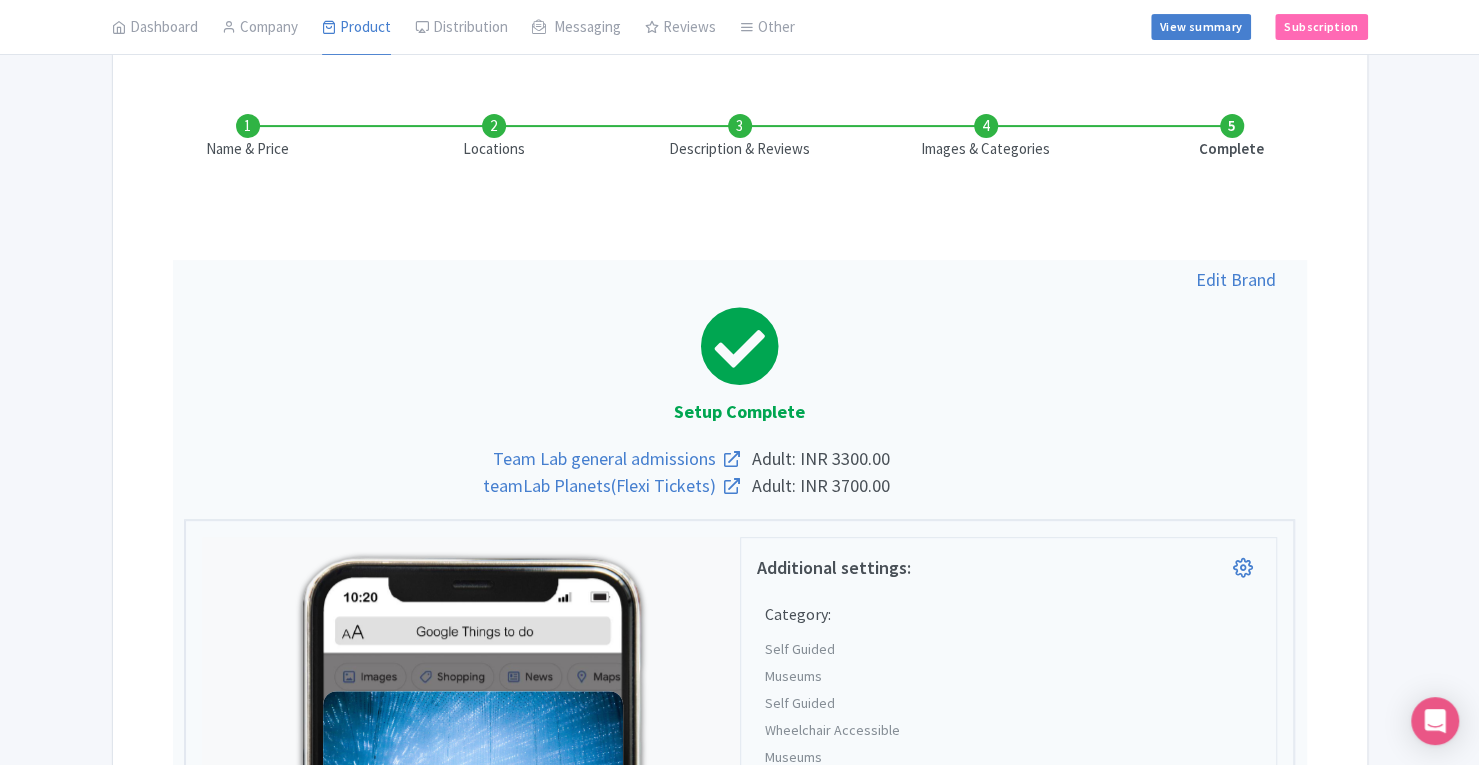 click on "Locations" at bounding box center [494, 137] 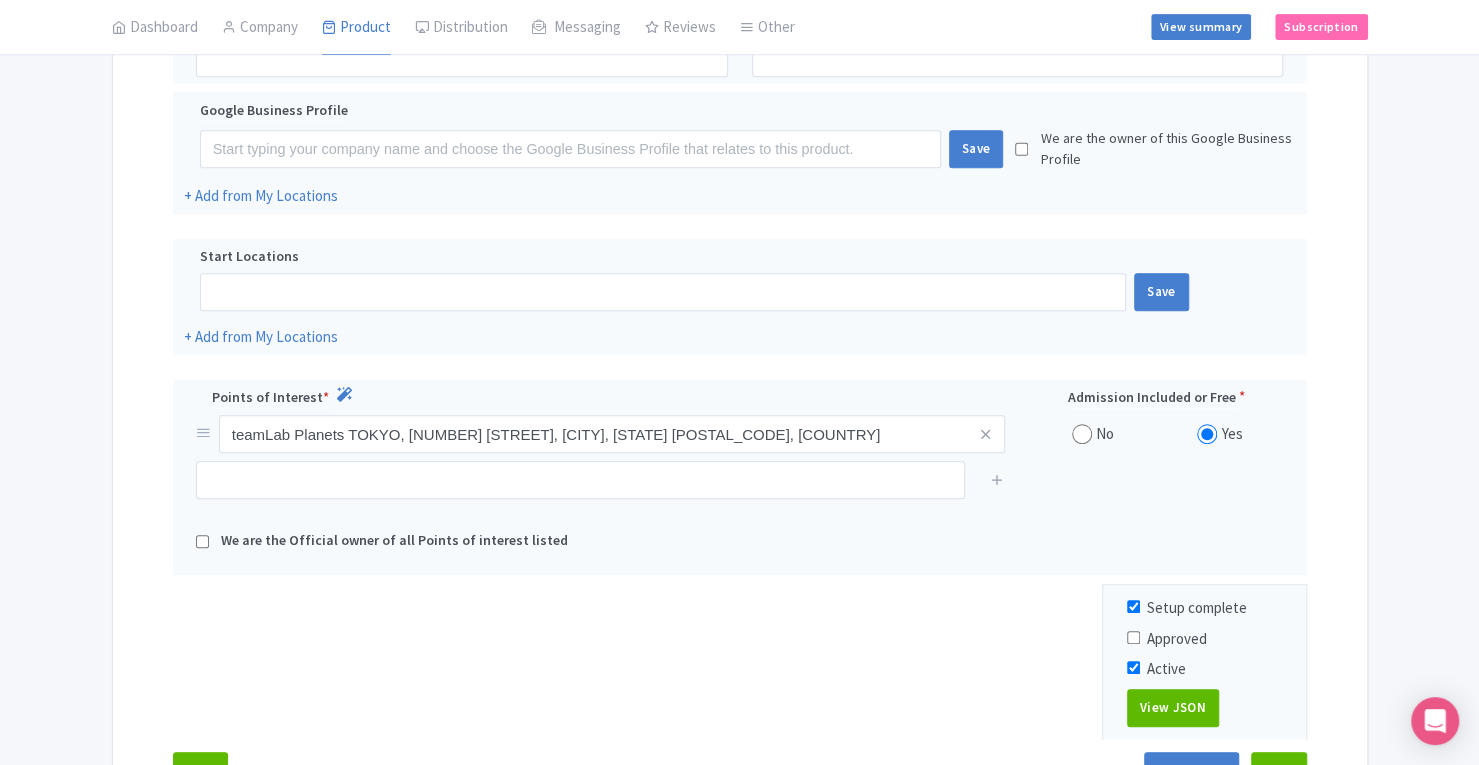 scroll, scrollTop: 622, scrollLeft: 0, axis: vertical 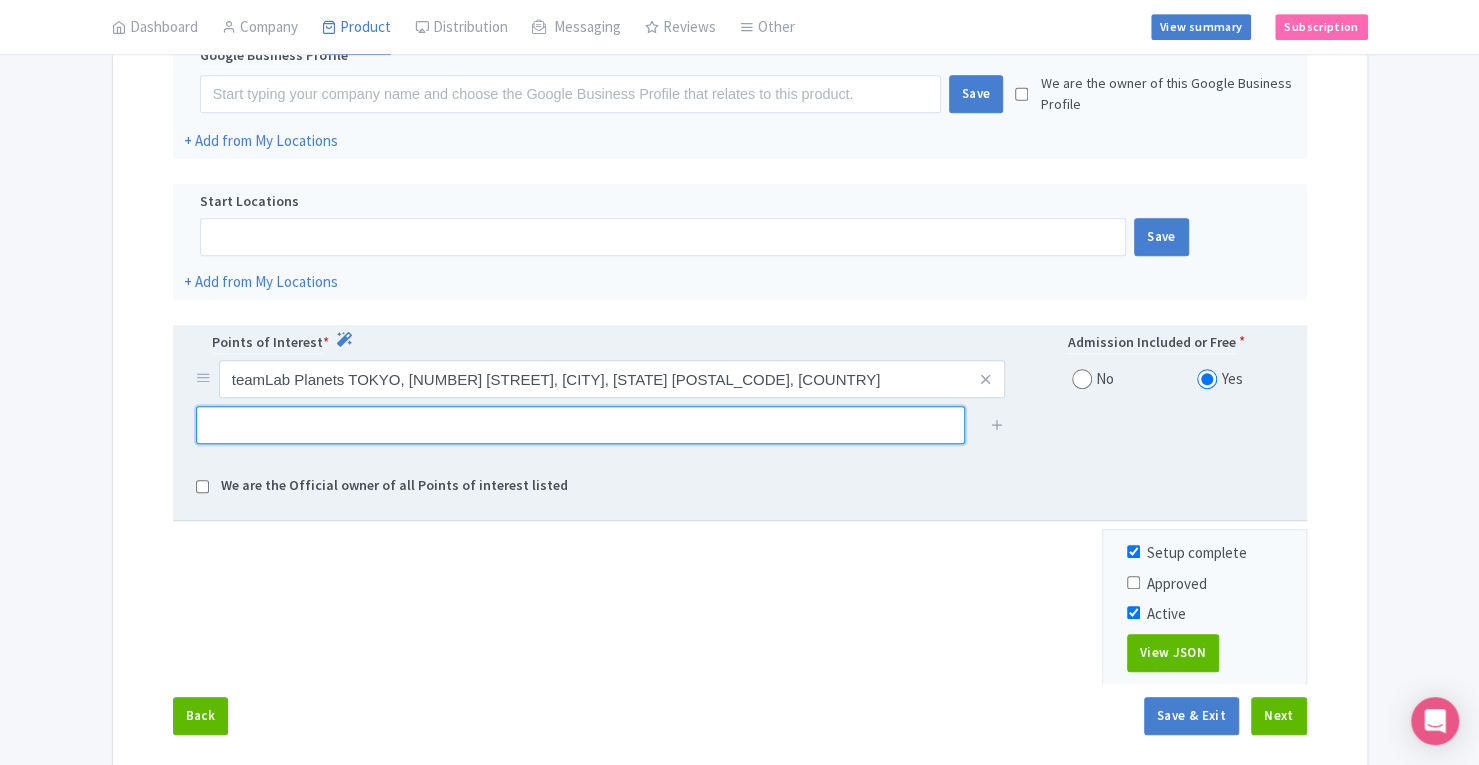 click at bounding box center (580, 425) 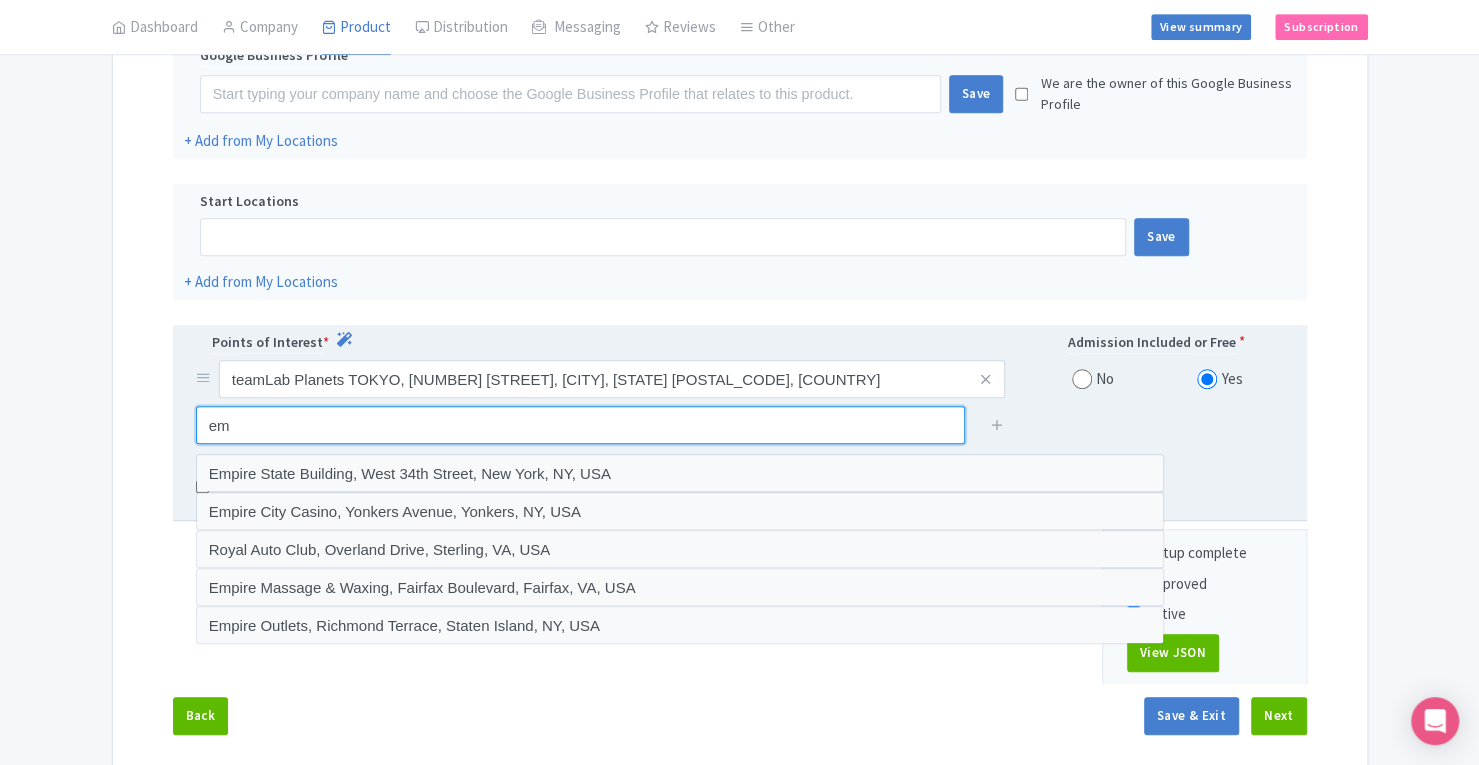 type on "e" 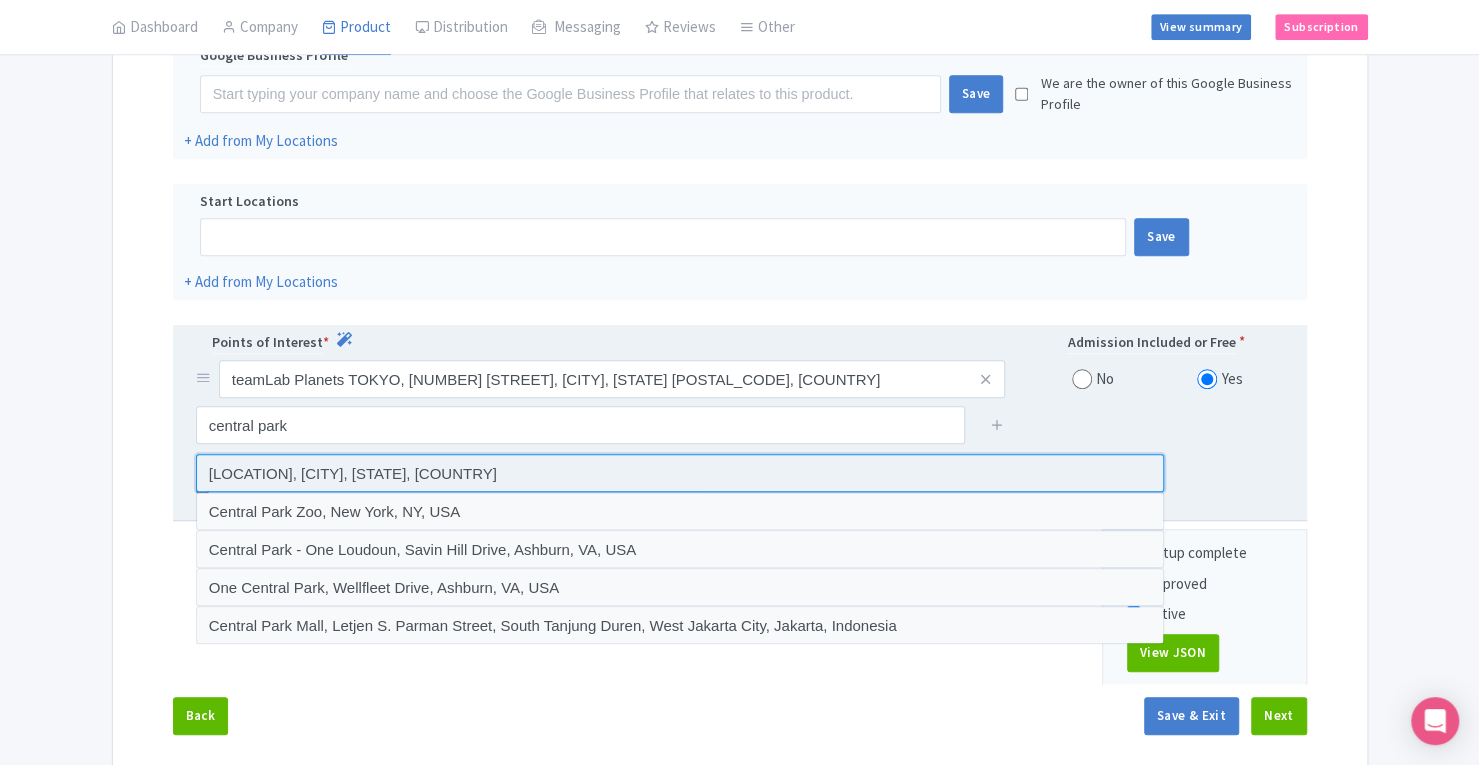 click at bounding box center [680, 473] 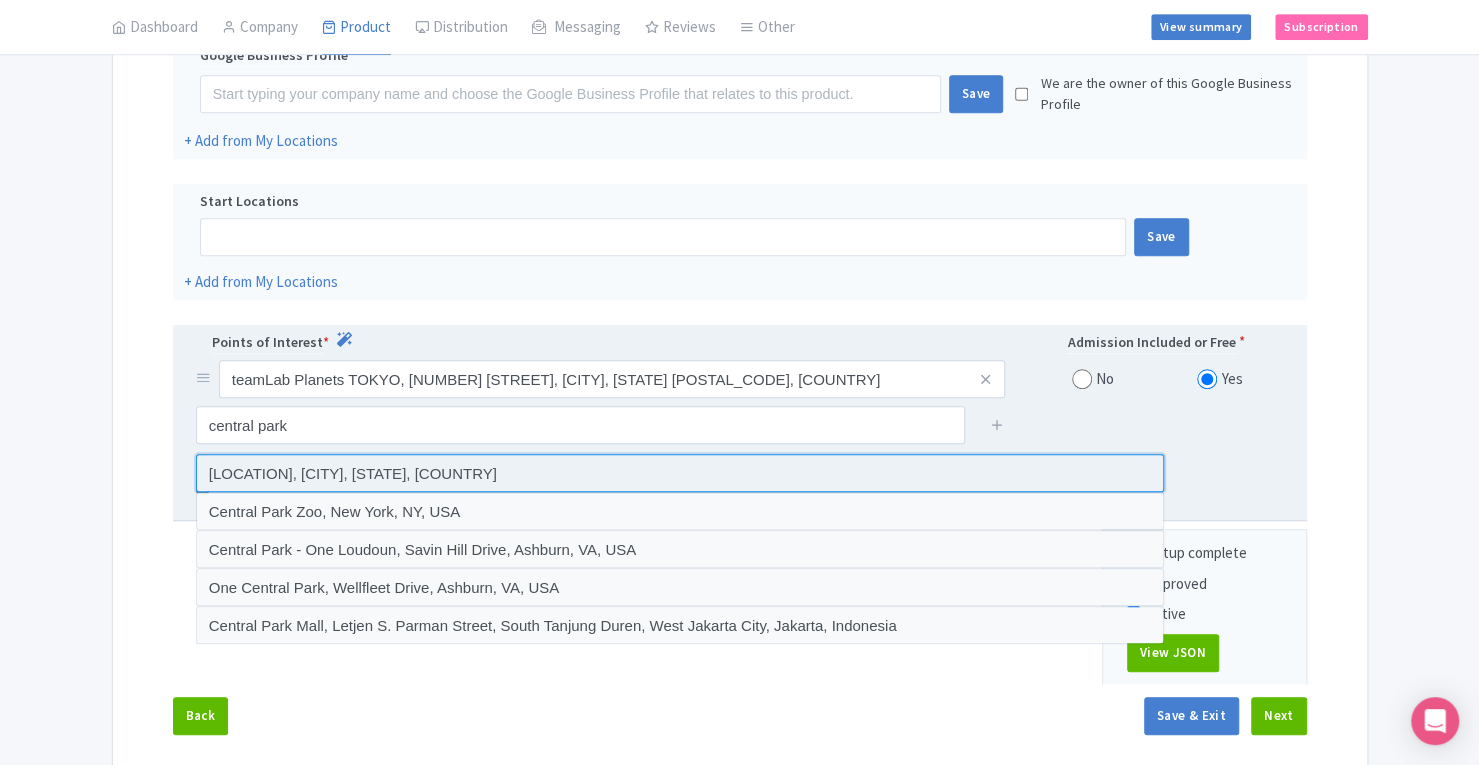 type on "[LOCATION], [CITY], [STATE], [COUNTRY]" 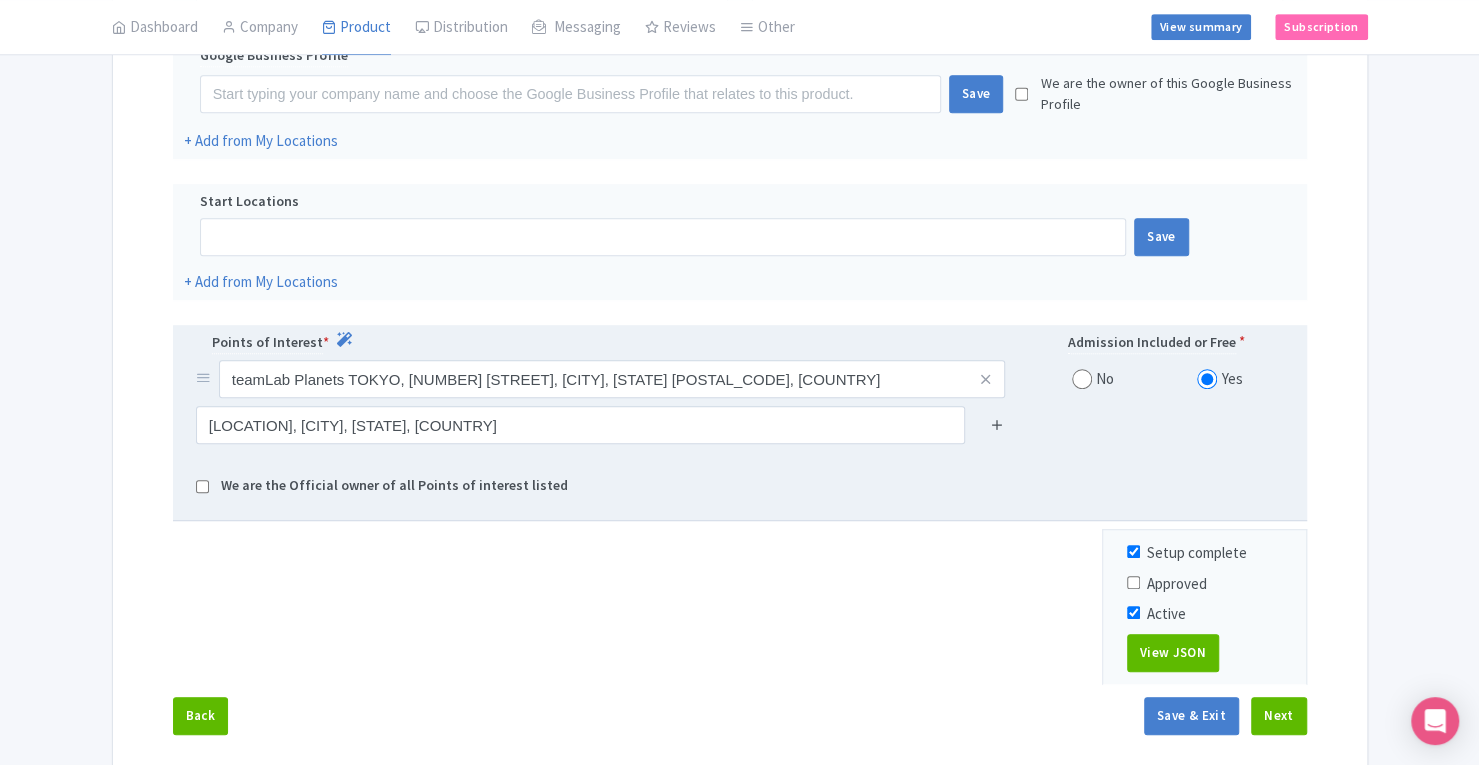 click at bounding box center [997, 424] 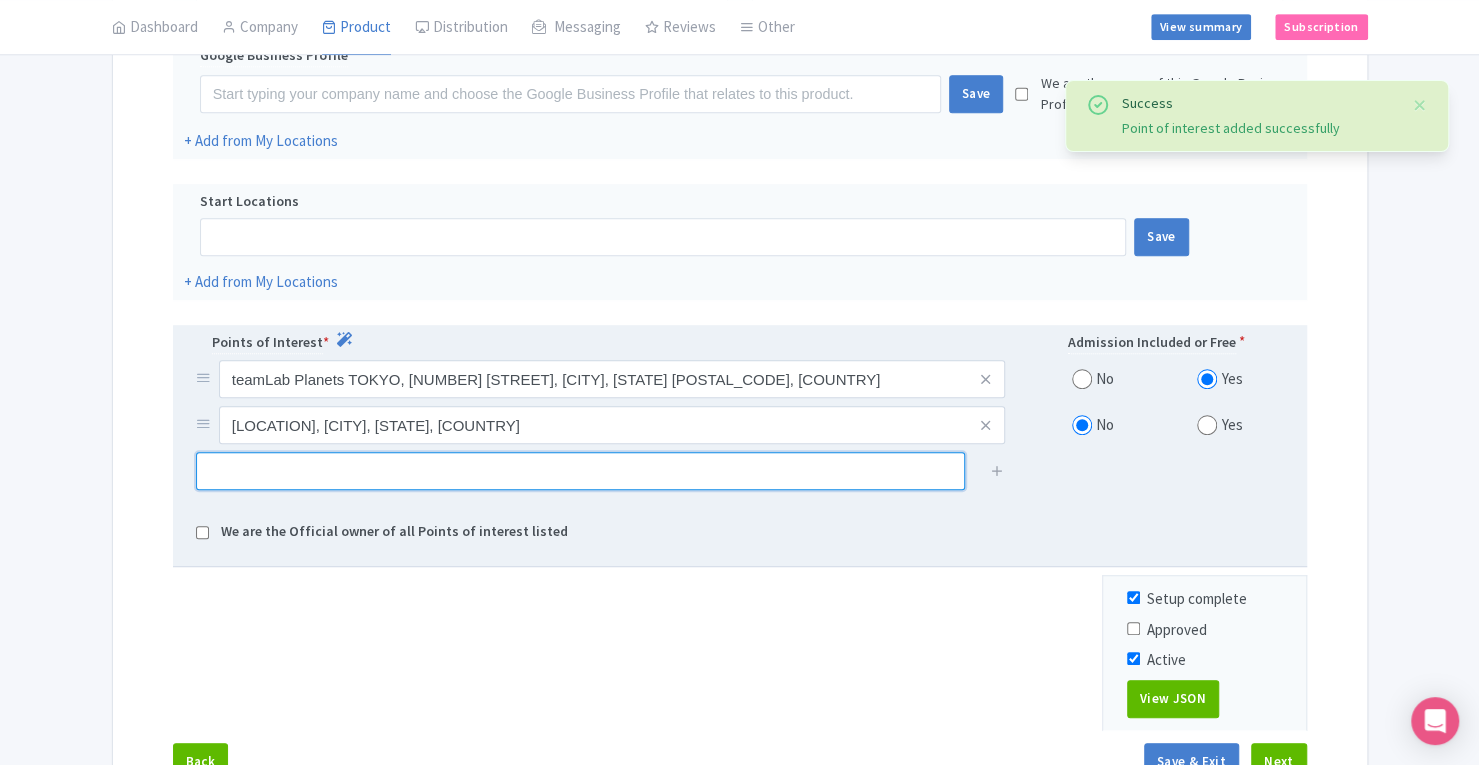 click at bounding box center (580, 471) 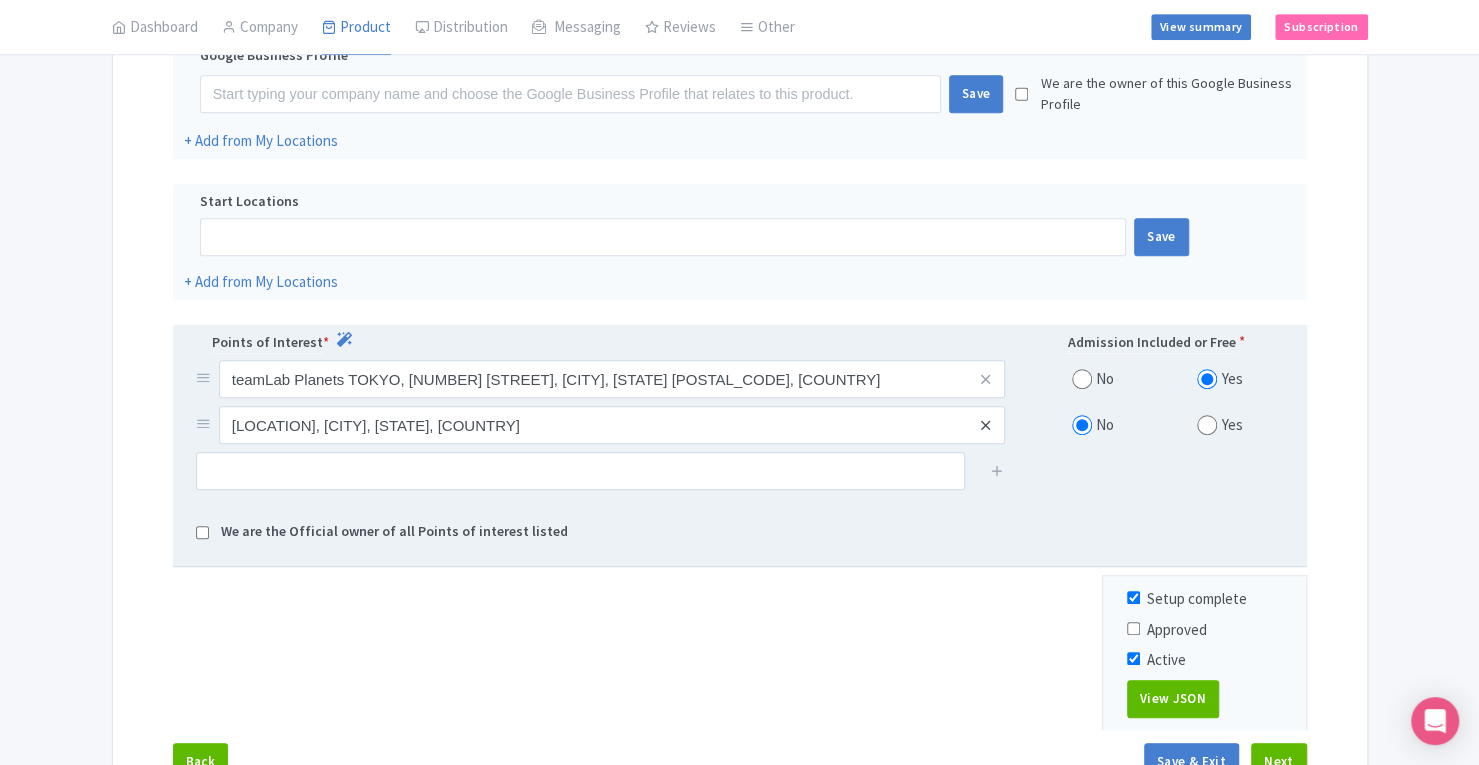 click at bounding box center (985, 425) 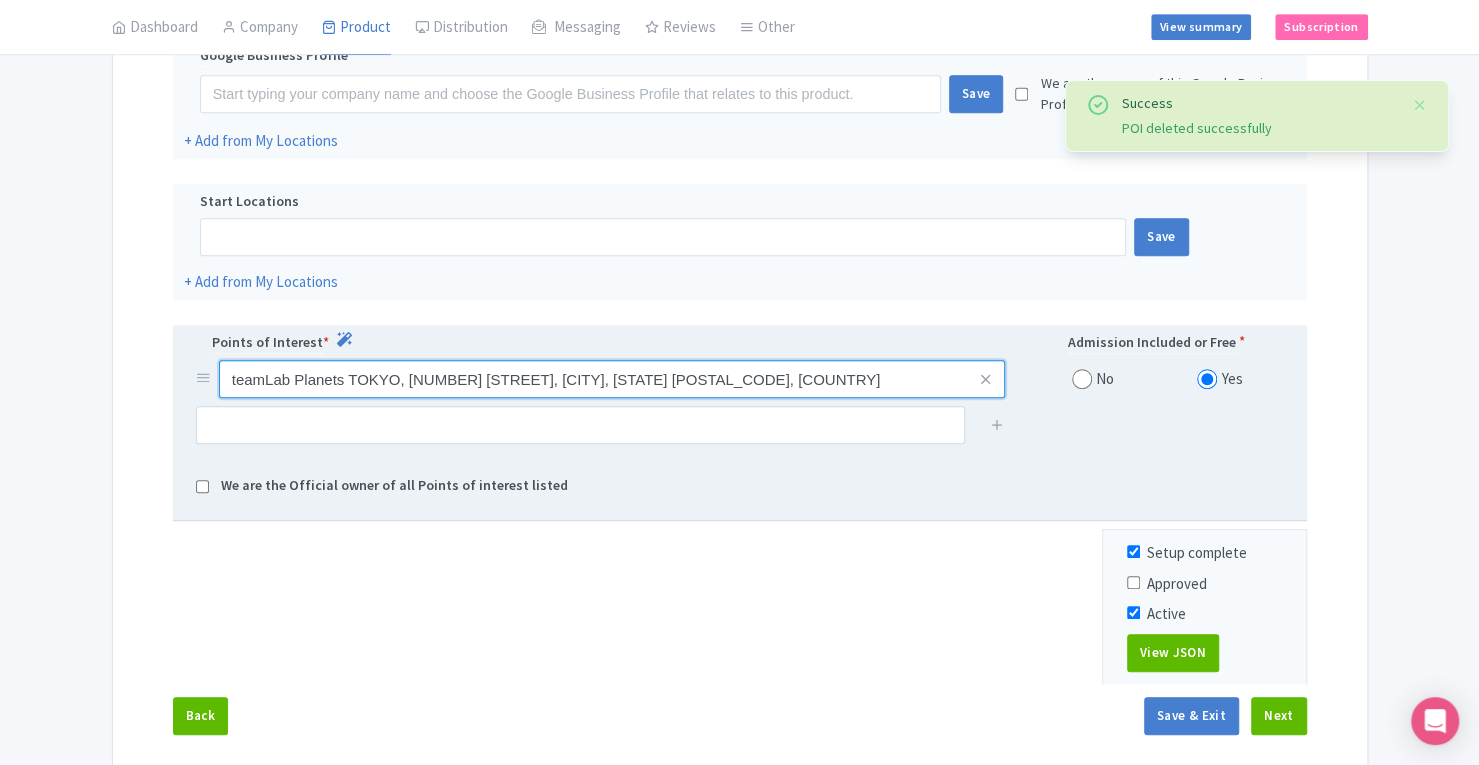 drag, startPoint x: 224, startPoint y: 369, endPoint x: 856, endPoint y: 385, distance: 632.2025 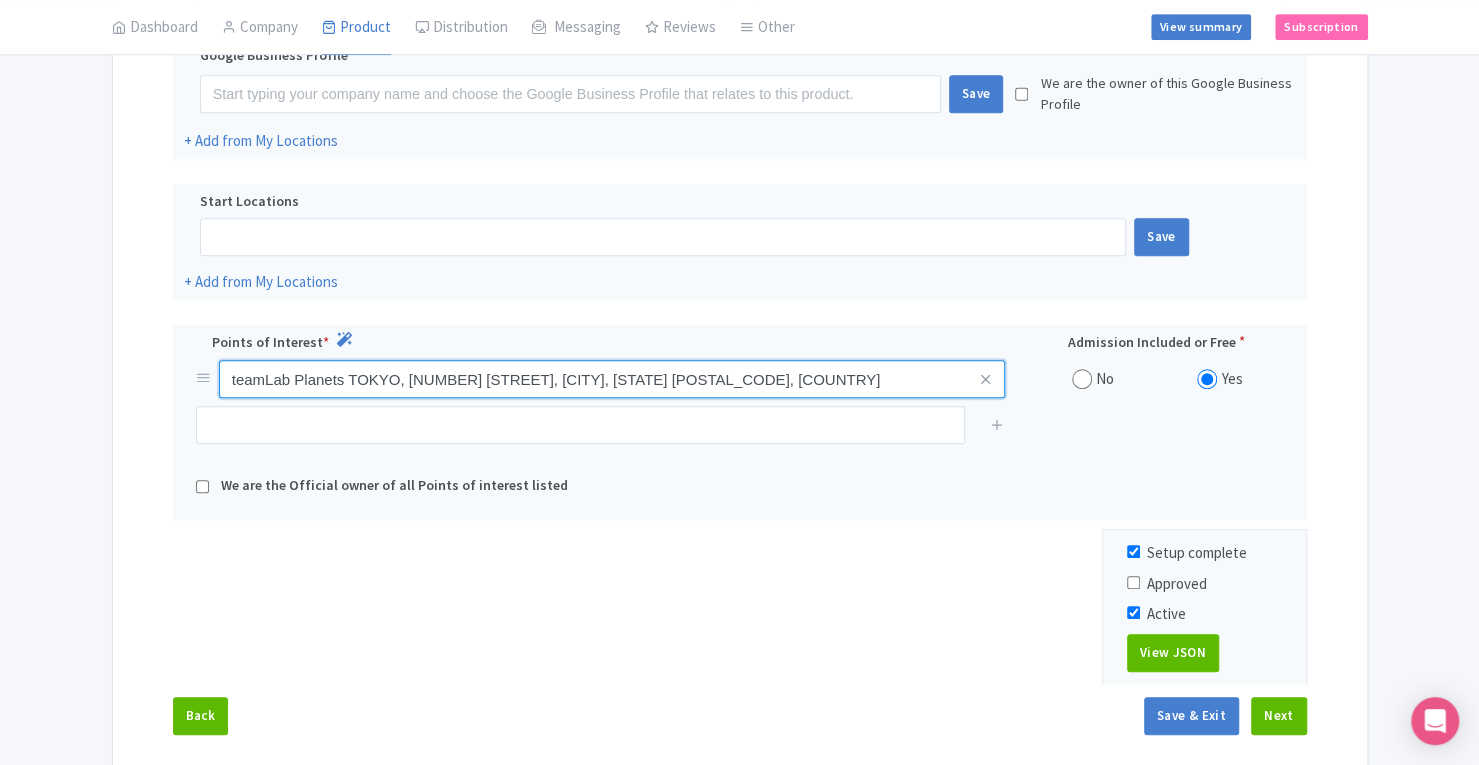scroll, scrollTop: 677, scrollLeft: 0, axis: vertical 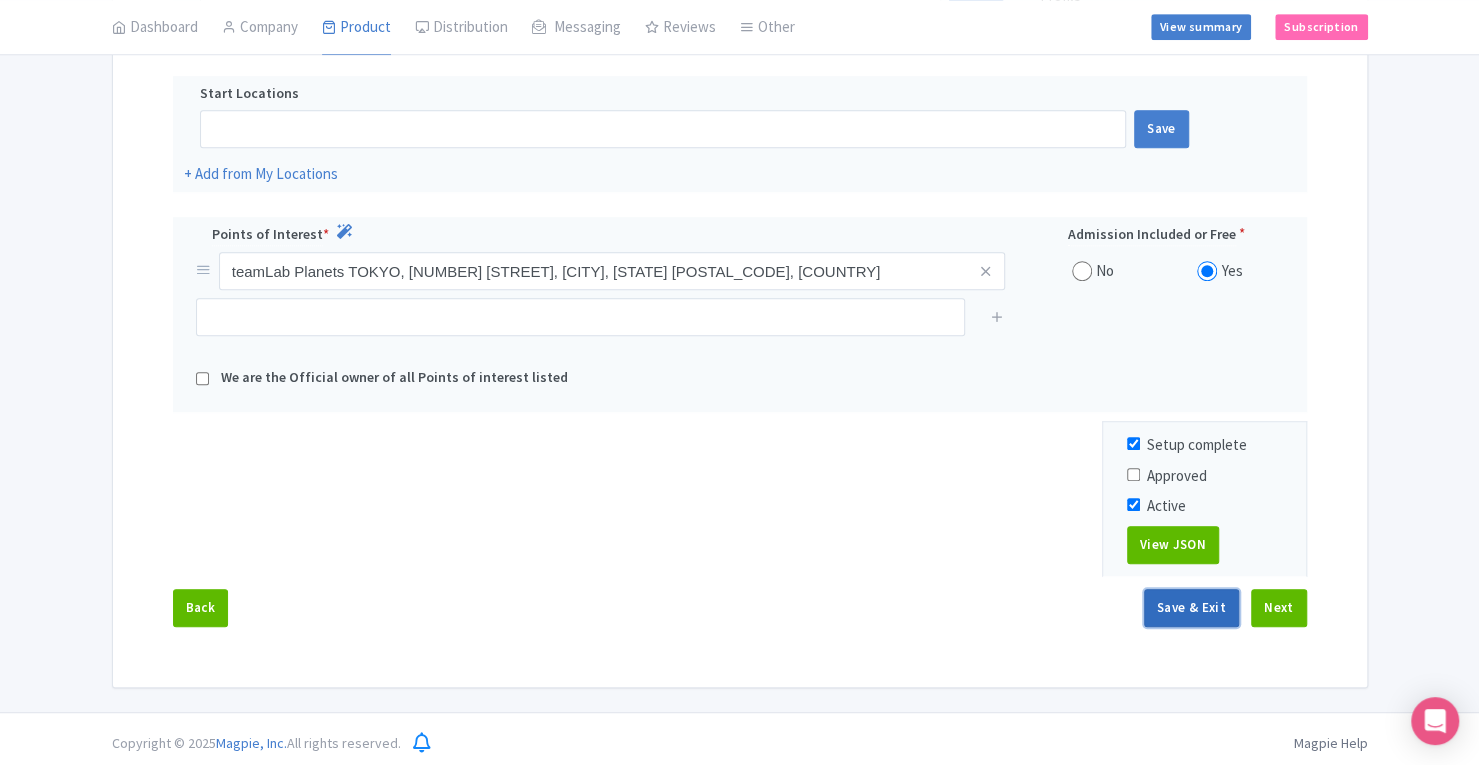 click on "Save & Exit" at bounding box center [1191, 608] 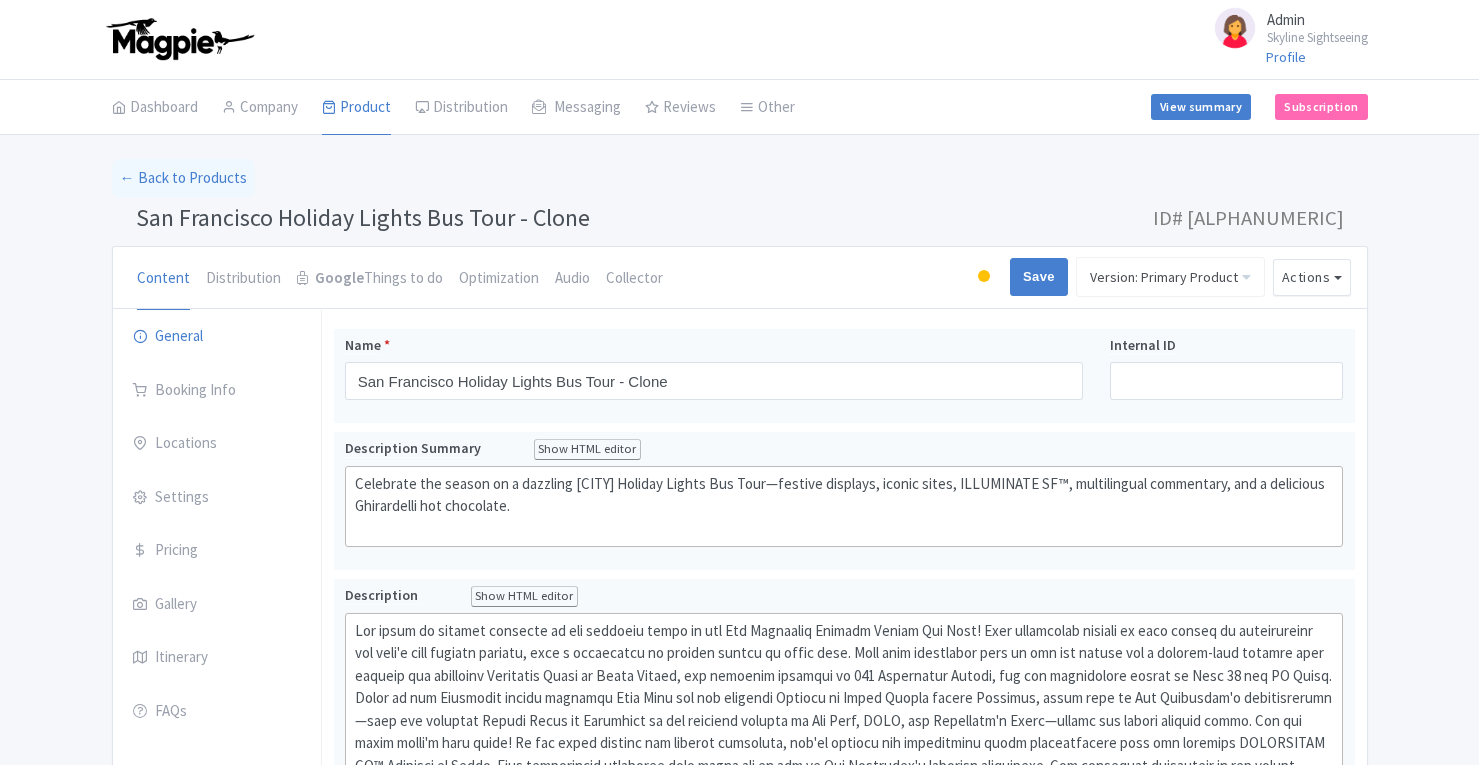 scroll, scrollTop: 909, scrollLeft: 0, axis: vertical 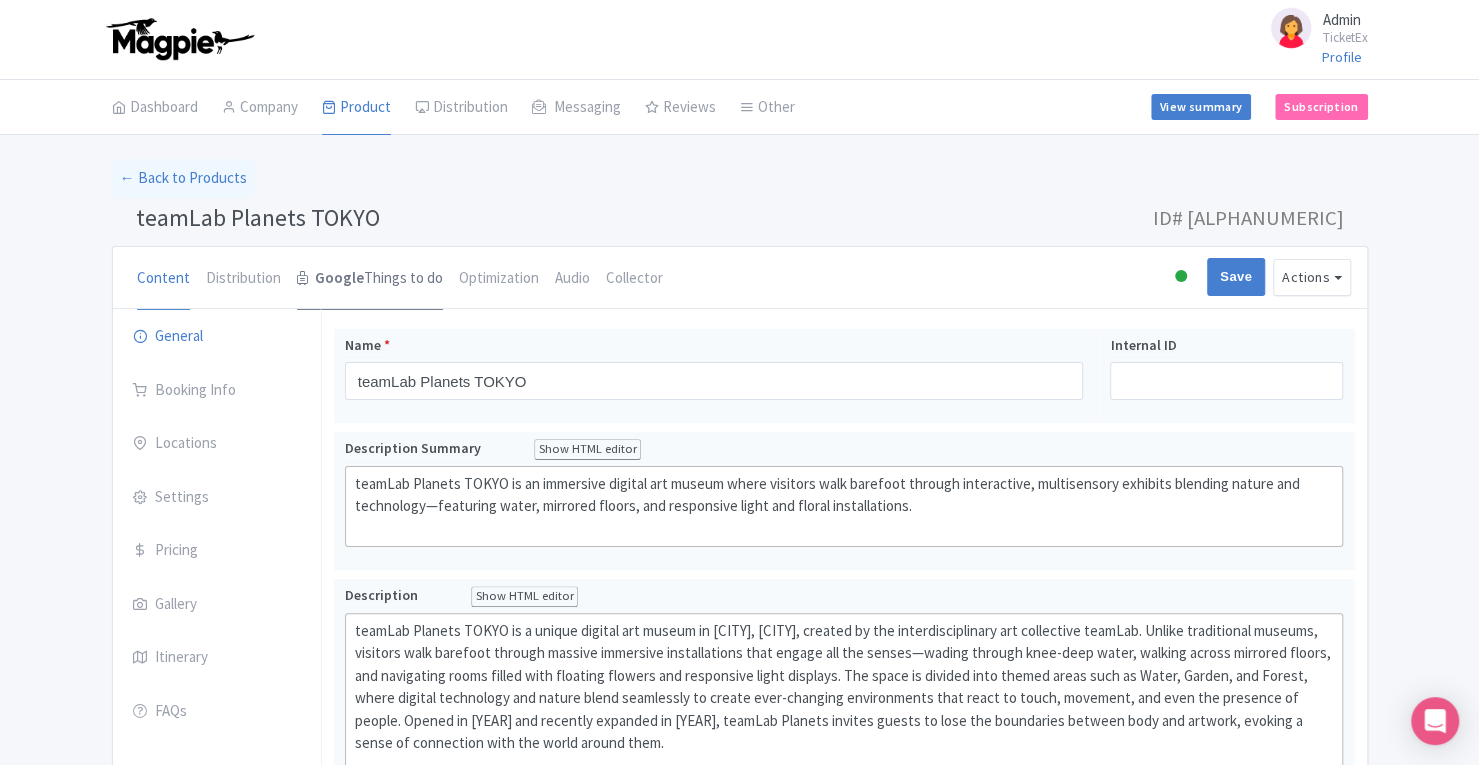 click on "Google  Things to do" at bounding box center (370, 279) 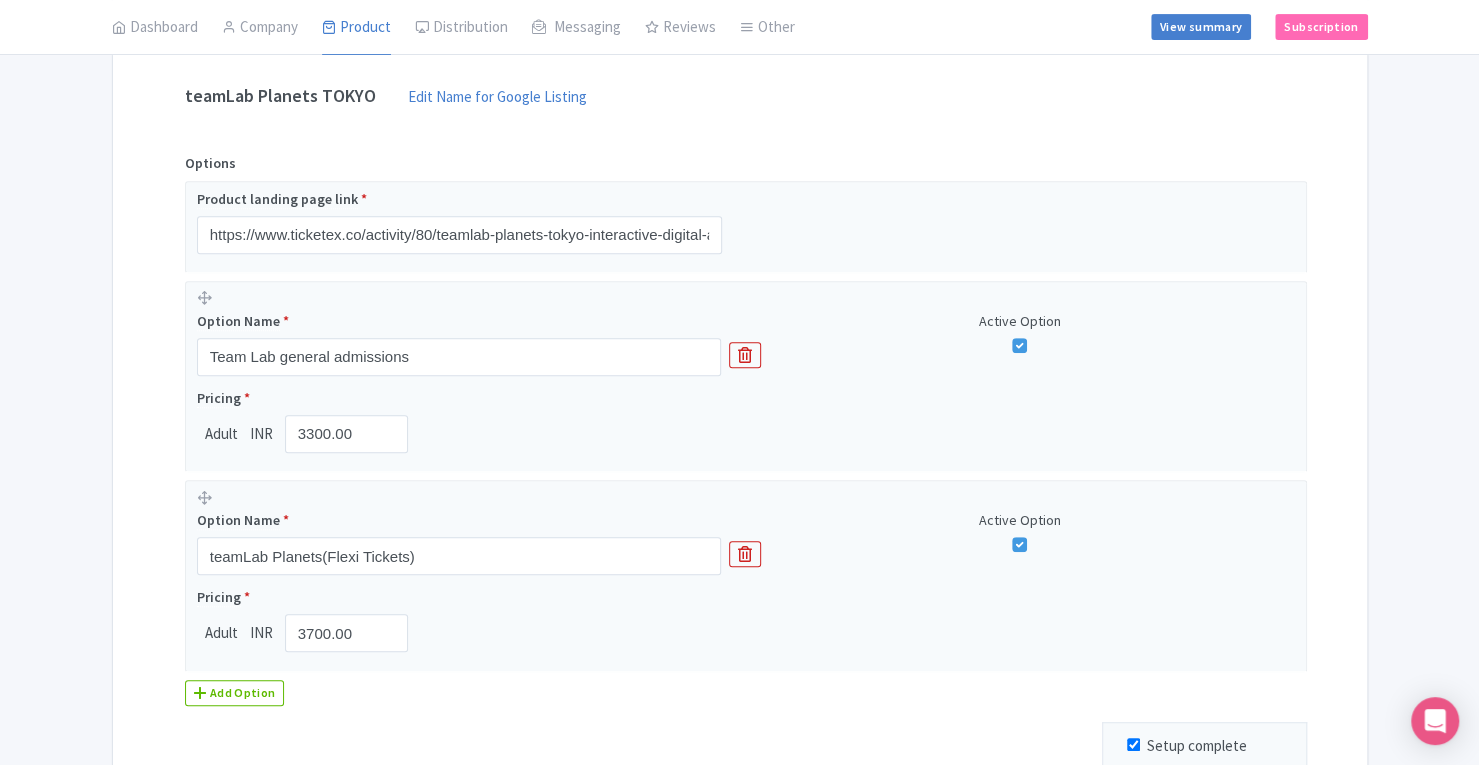 scroll, scrollTop: 396, scrollLeft: 0, axis: vertical 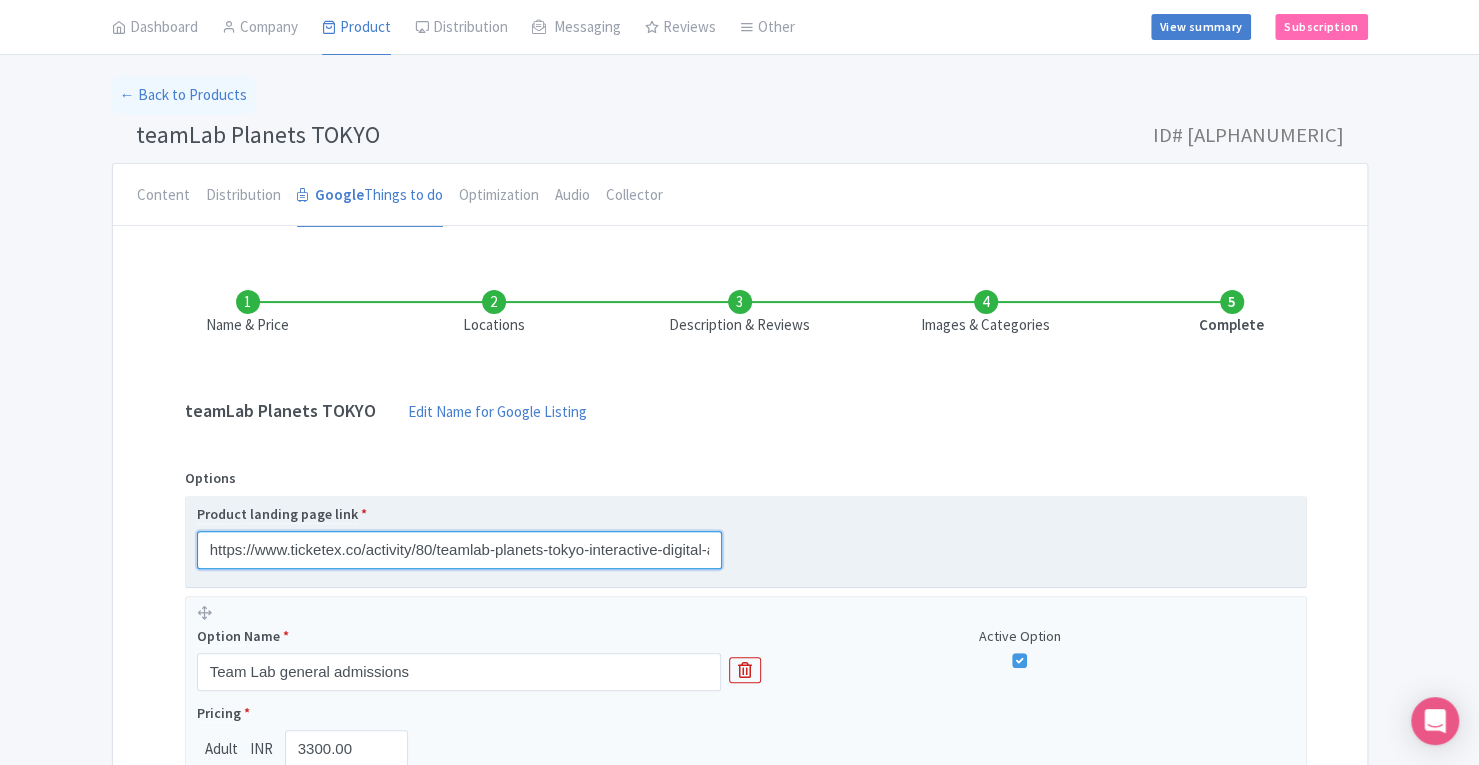 click on "https://www.ticketex.co/activity/80/teamlab-planets-tokyo-interactive-digital-art-sensory-museum" at bounding box center (459, 550) 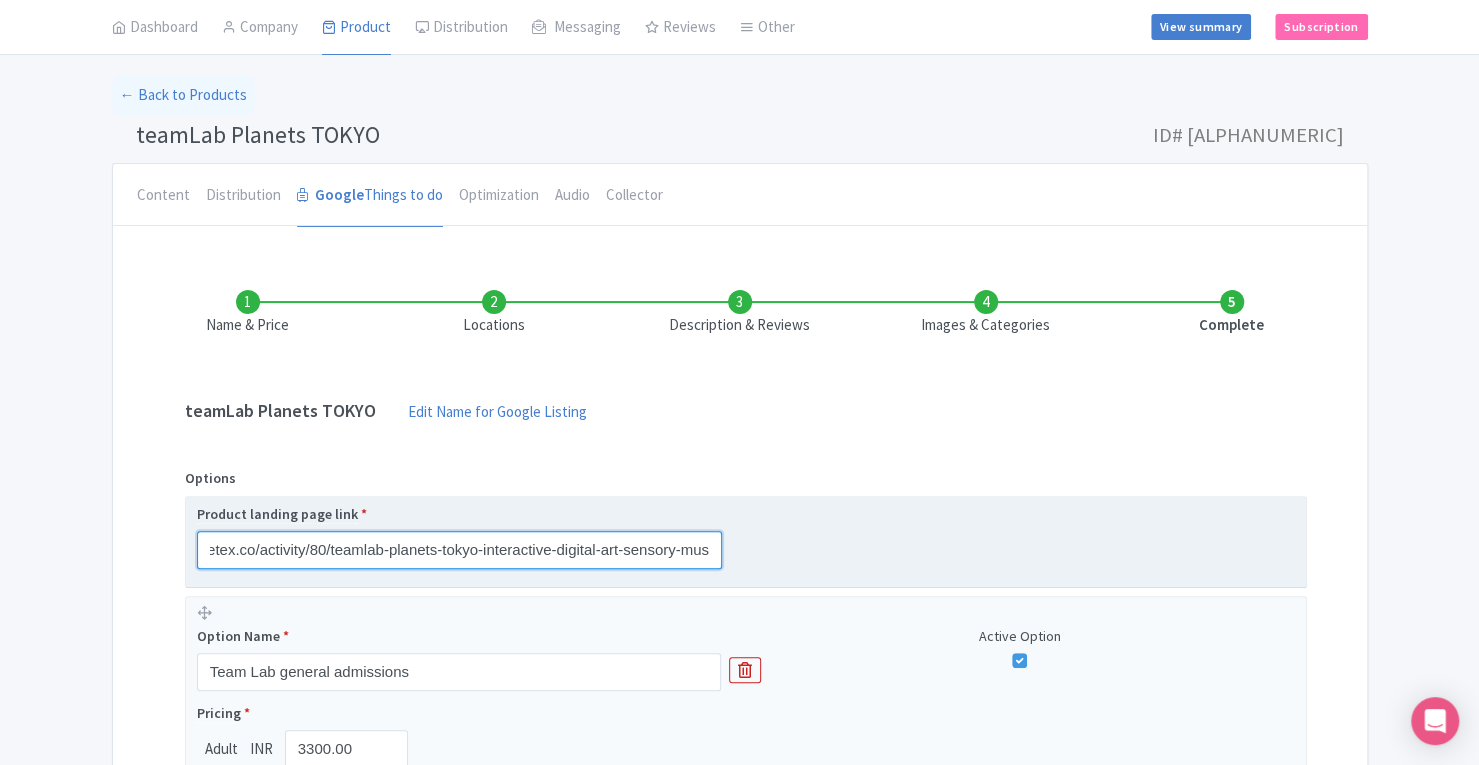 scroll, scrollTop: 0, scrollLeft: 134, axis: horizontal 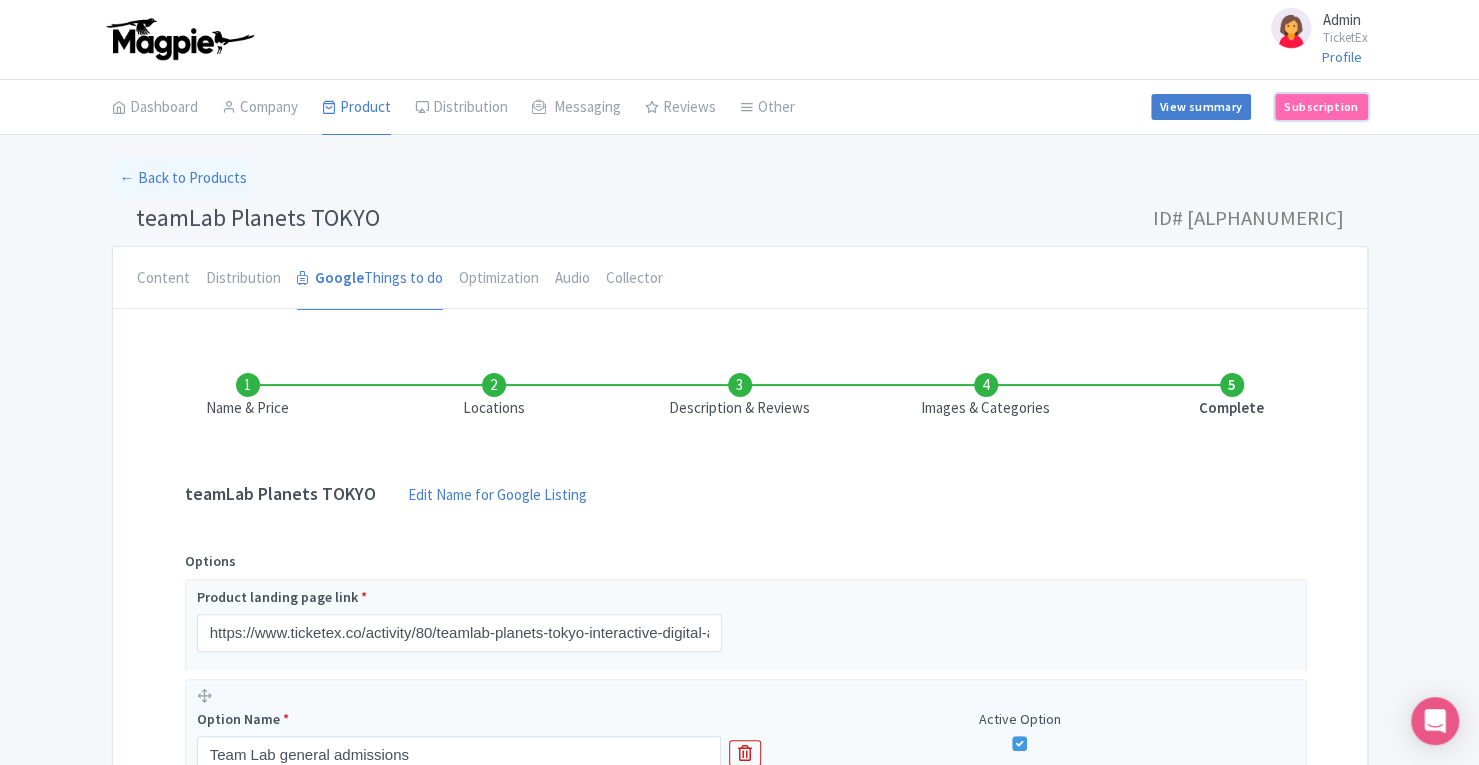click on "Subscription" at bounding box center [1321, 107] 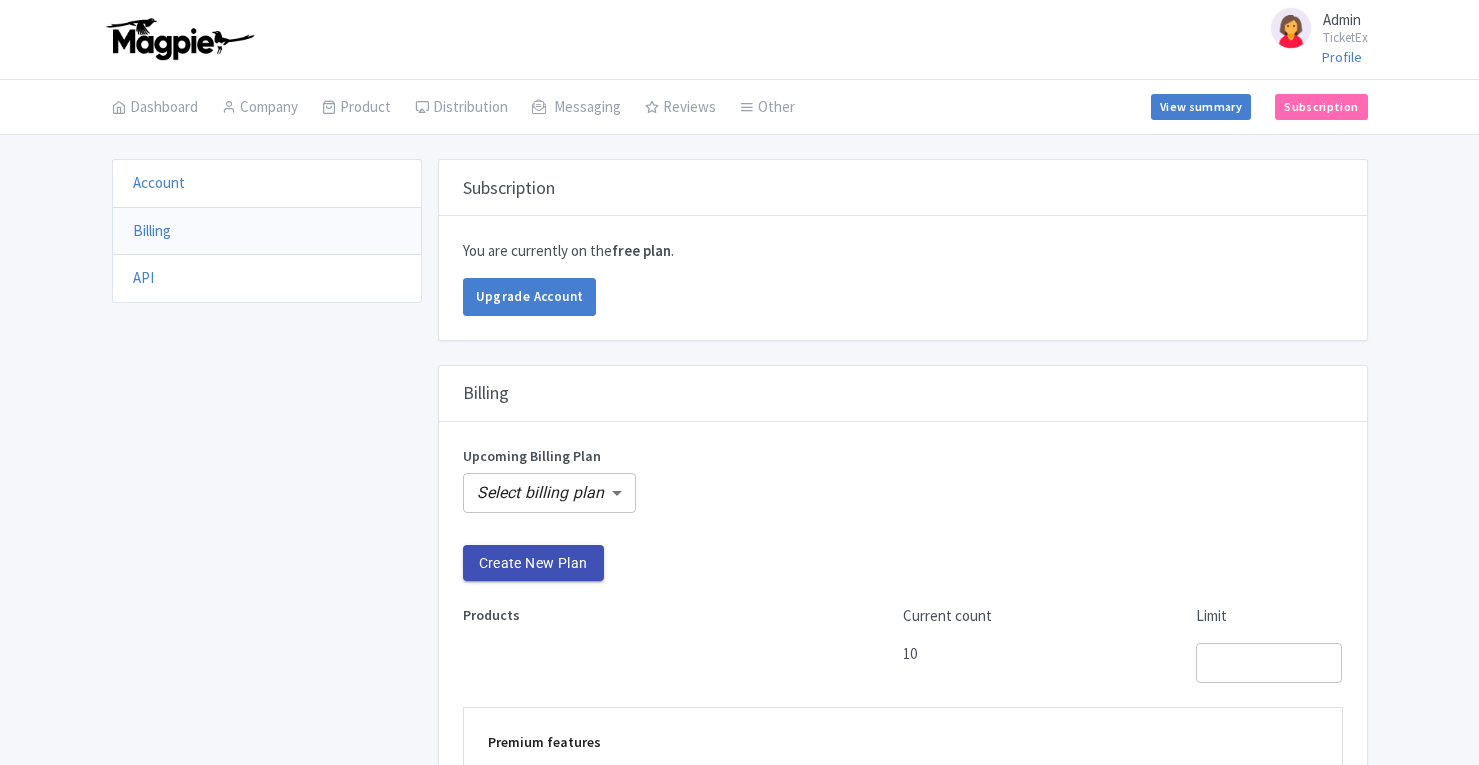 scroll, scrollTop: 0, scrollLeft: 0, axis: both 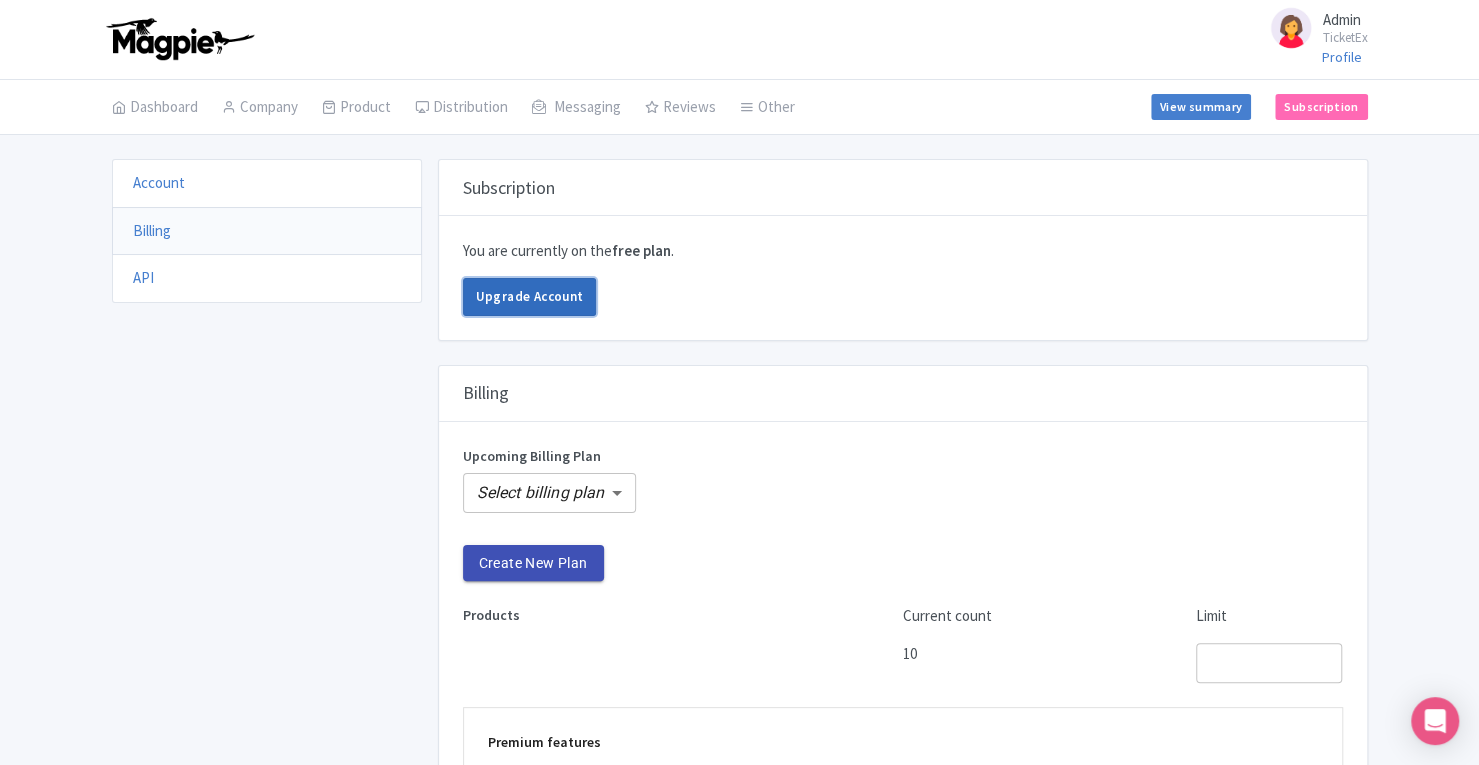 click on "Upgrade Account" at bounding box center (530, 297) 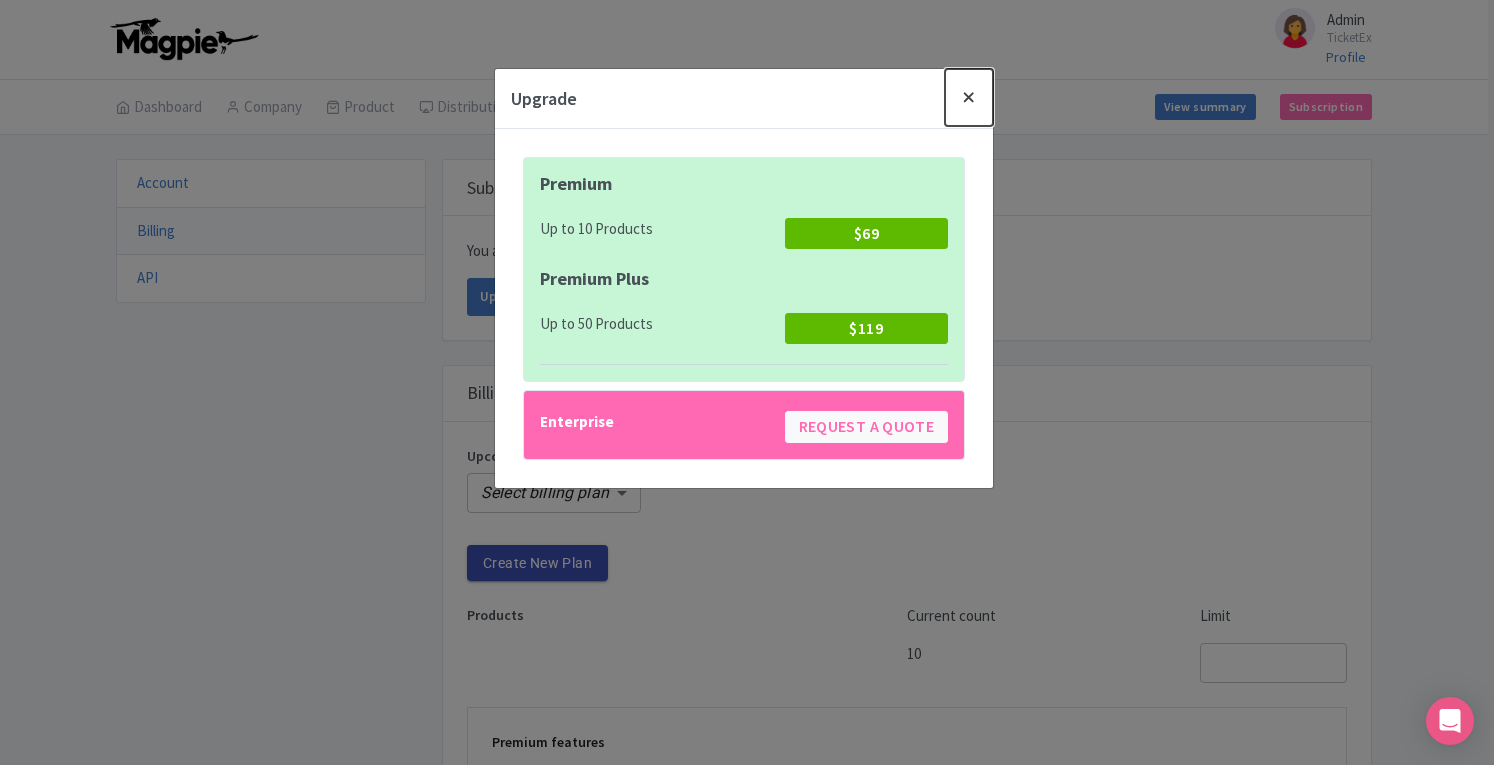 click at bounding box center [969, 97] 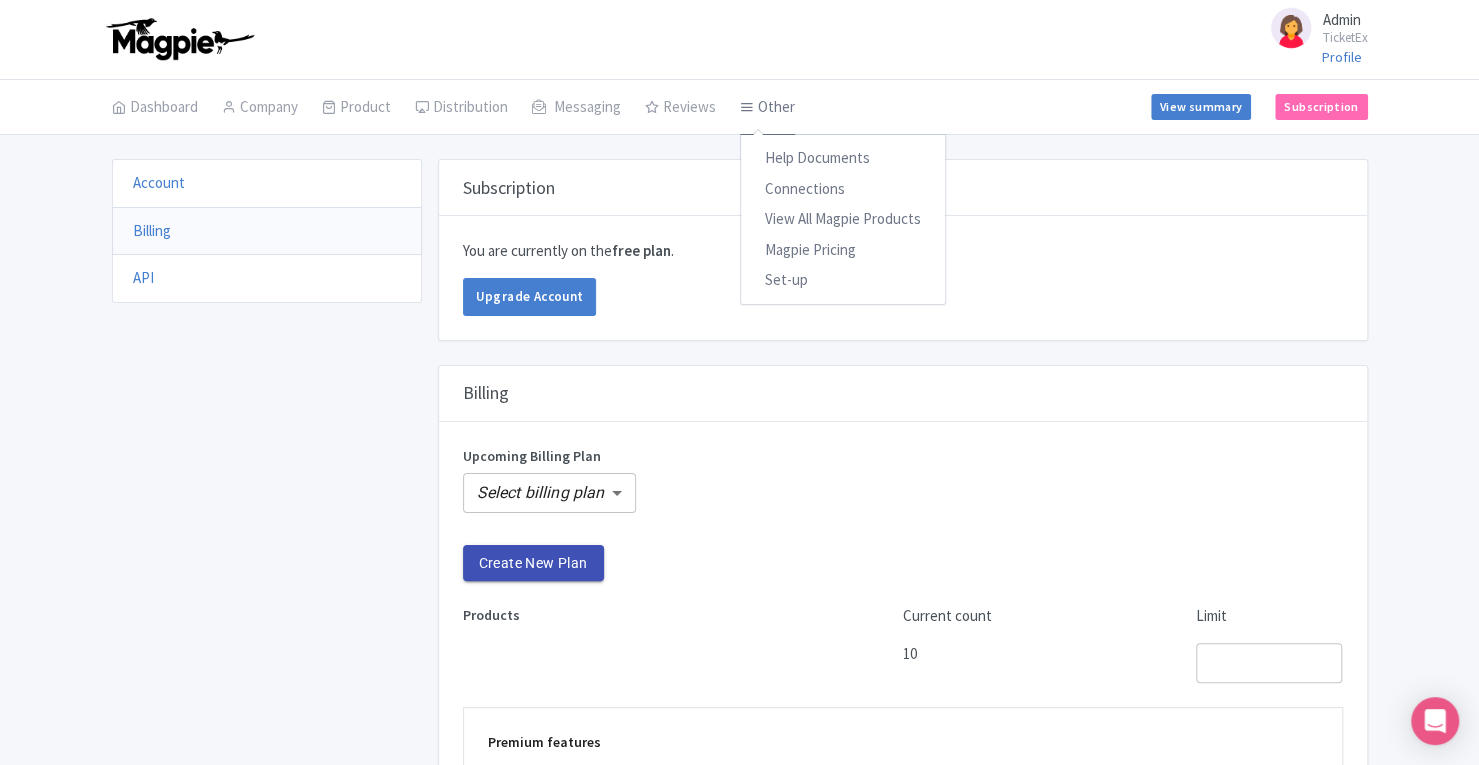 click on "Other" at bounding box center (767, 108) 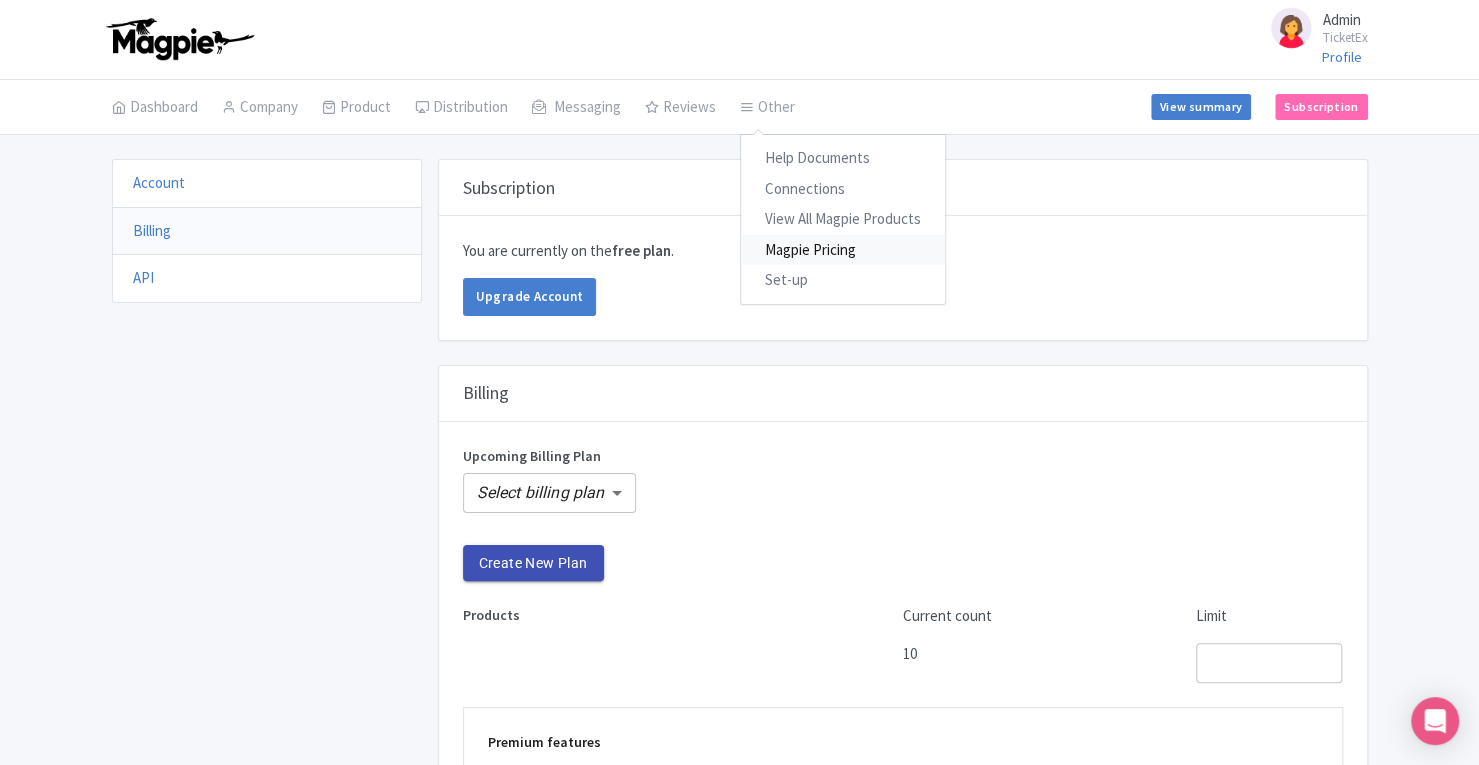 click on "Magpie Pricing" at bounding box center (843, 250) 